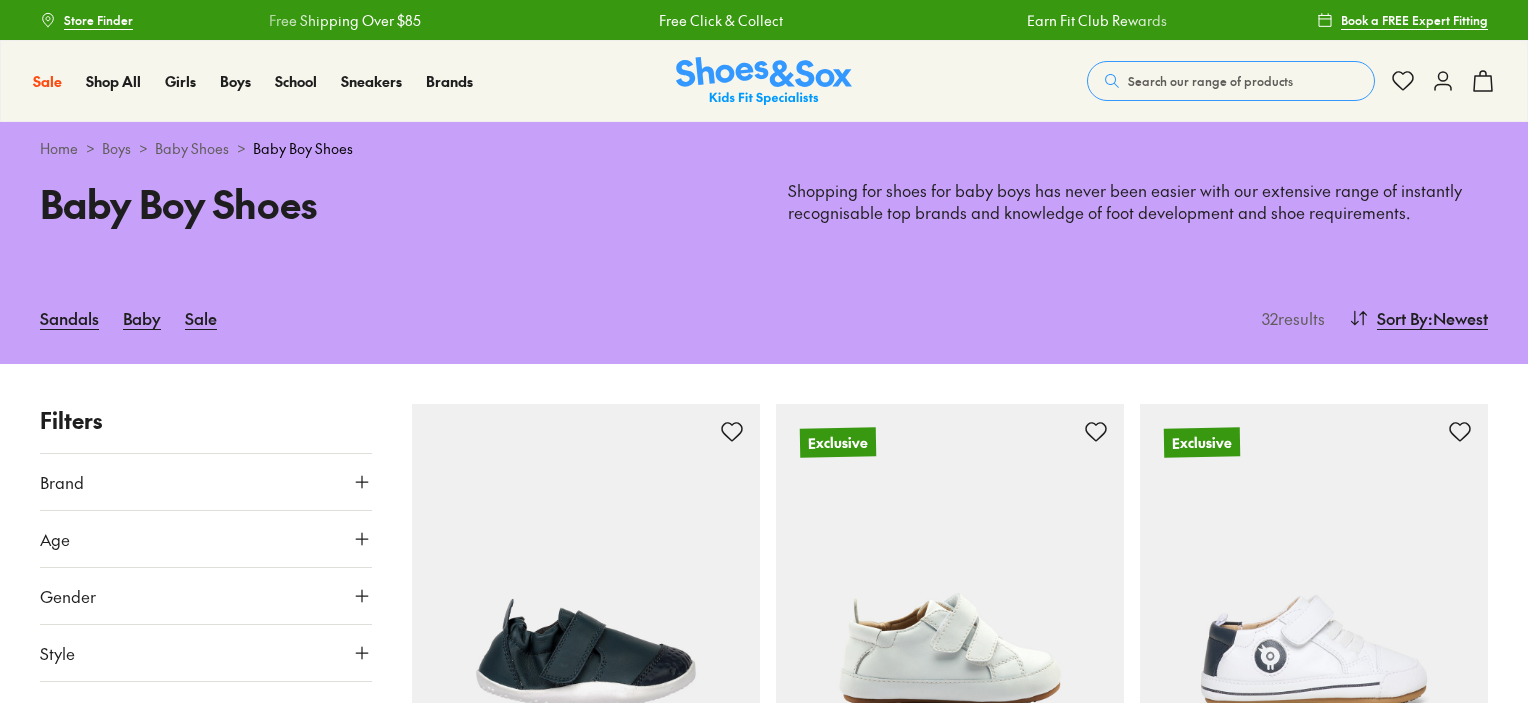 scroll, scrollTop: 0, scrollLeft: 0, axis: both 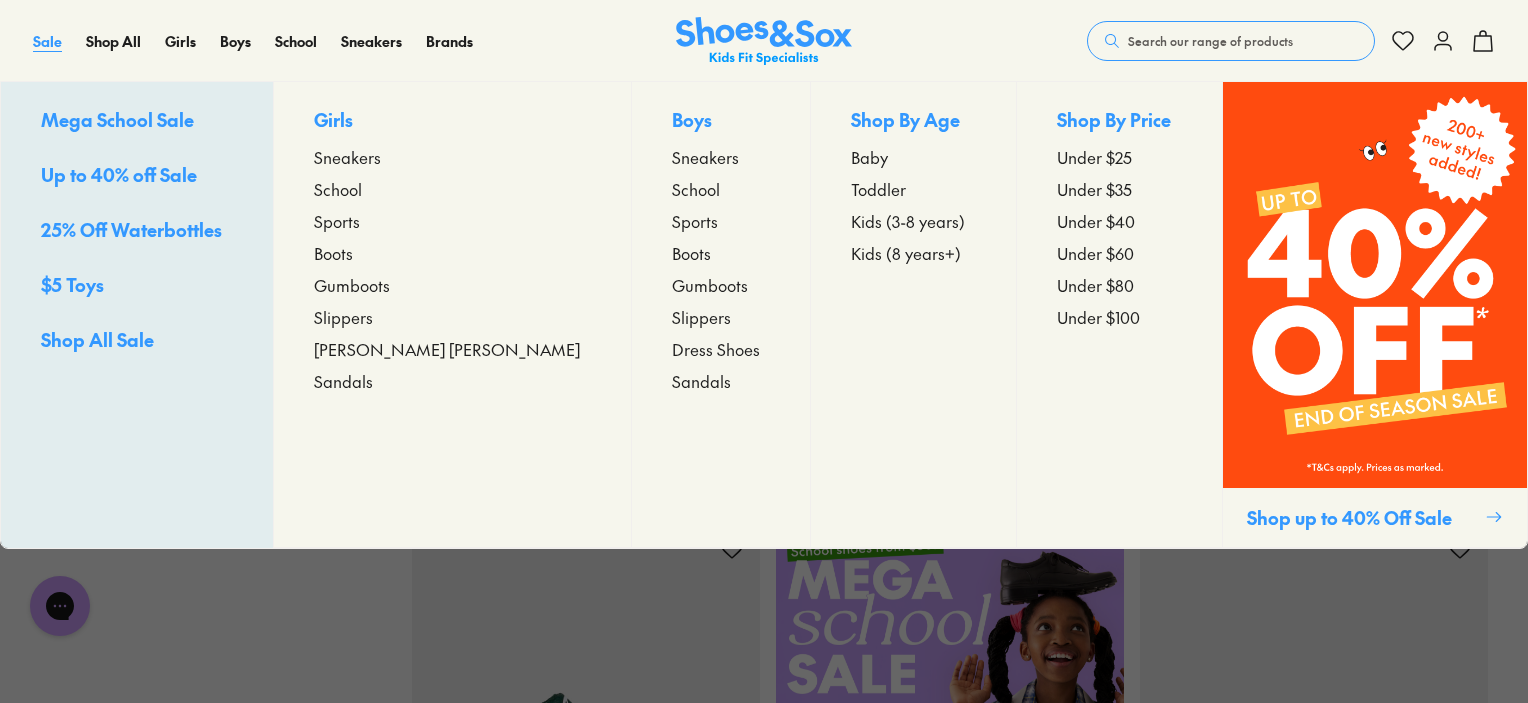 click on "Sale" at bounding box center (47, 41) 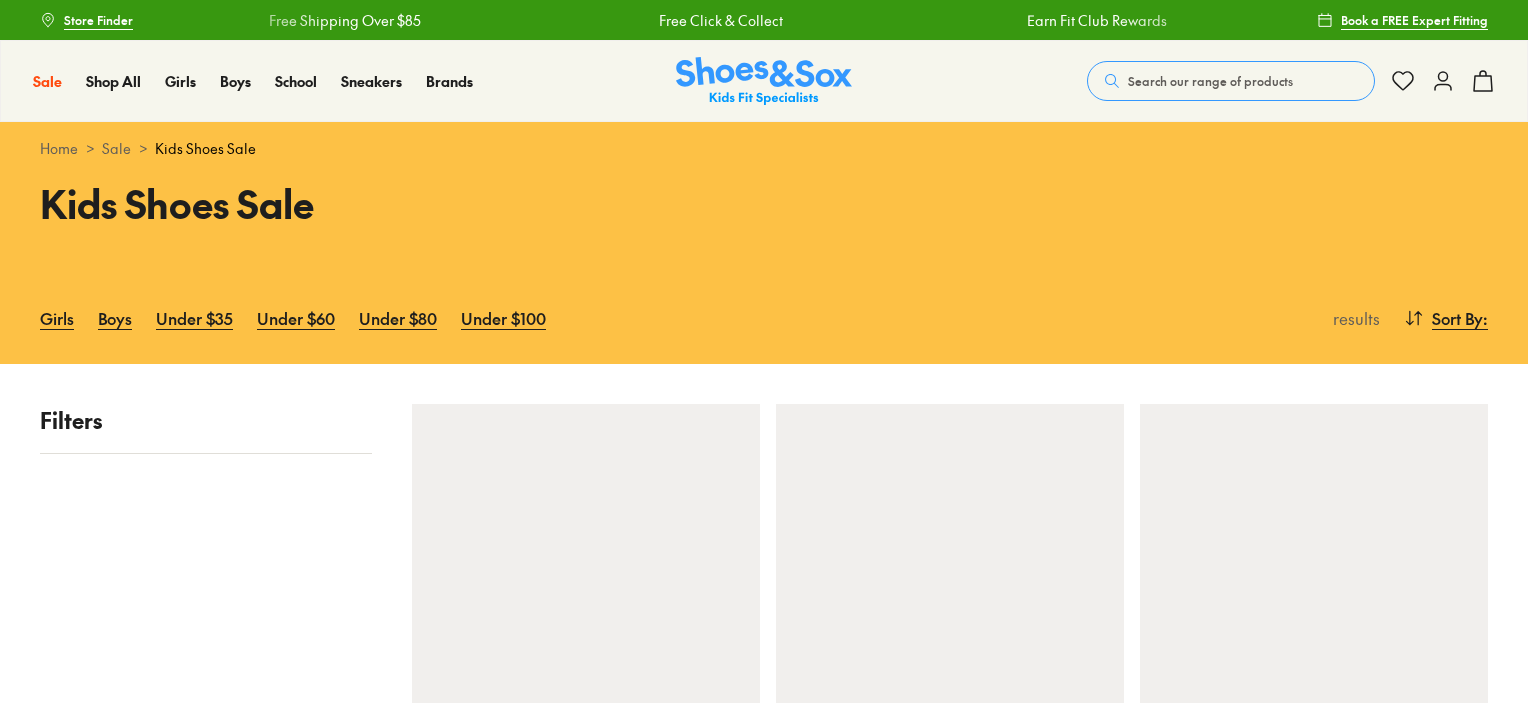 scroll, scrollTop: 0, scrollLeft: 0, axis: both 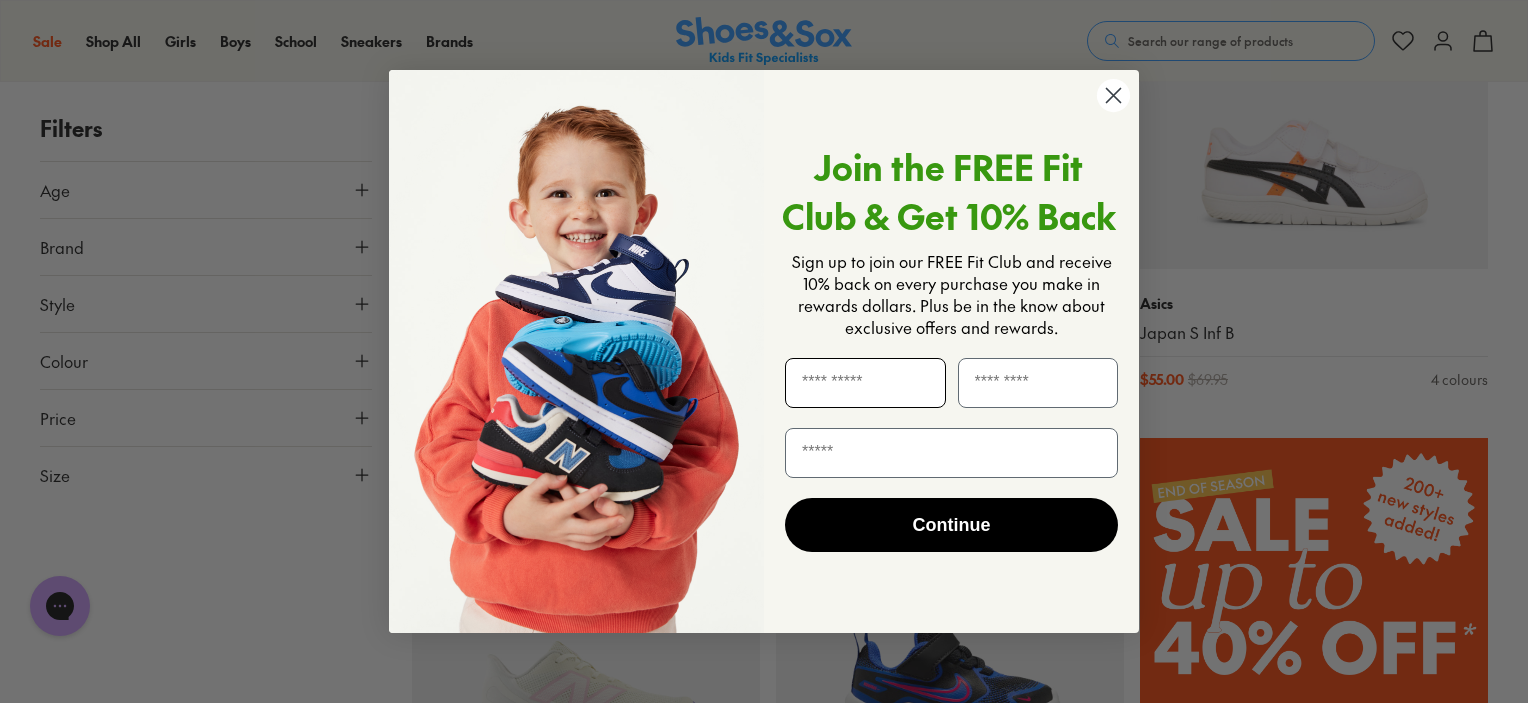 click at bounding box center [865, 383] 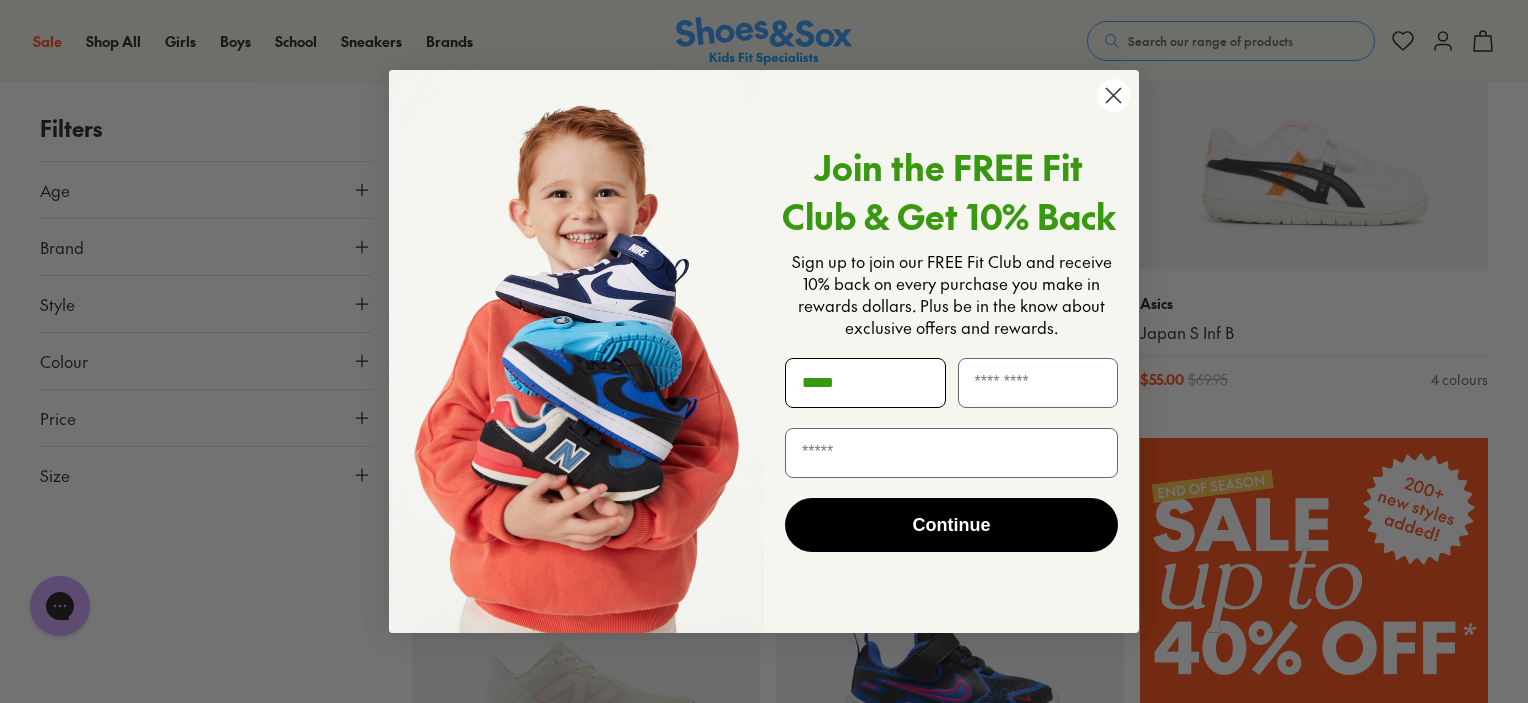 type on "******" 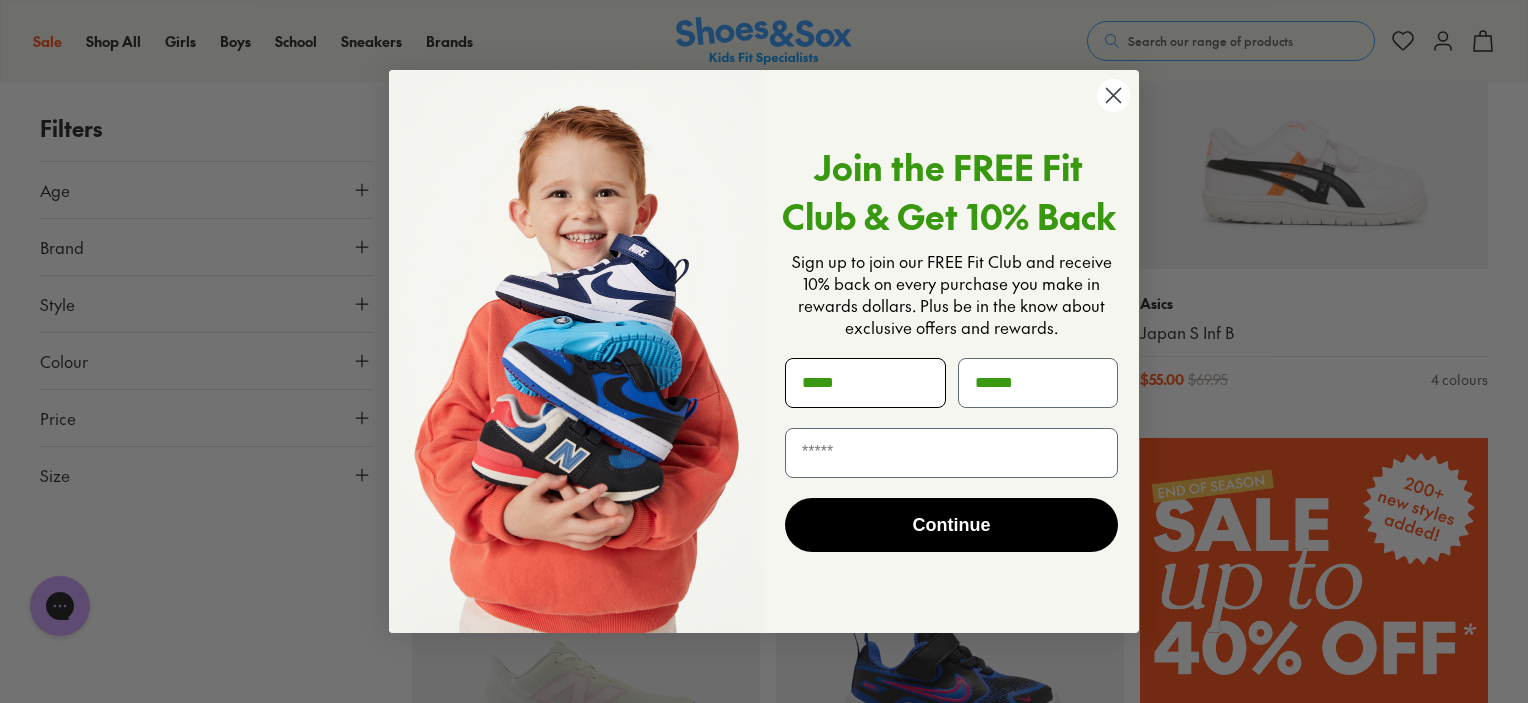 type on "**********" 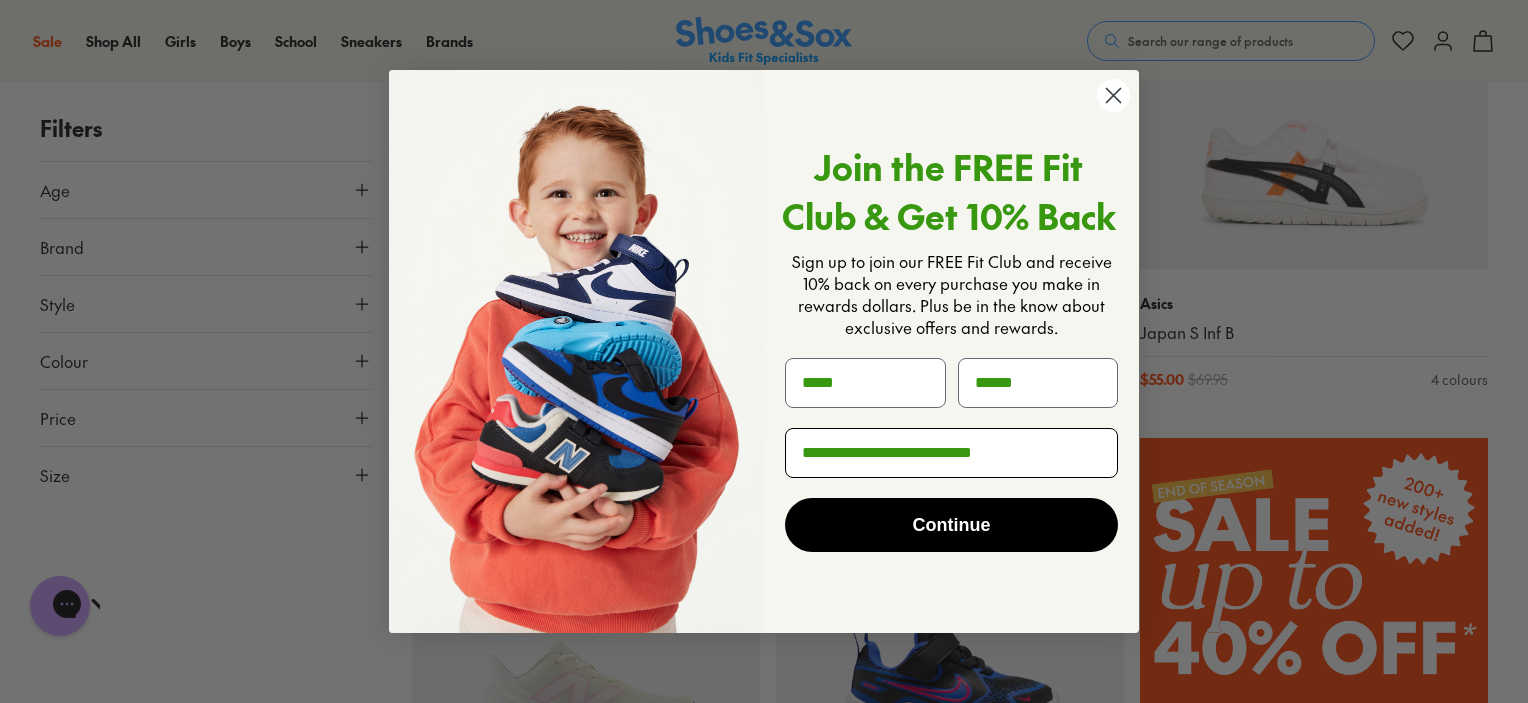 scroll, scrollTop: 0, scrollLeft: 0, axis: both 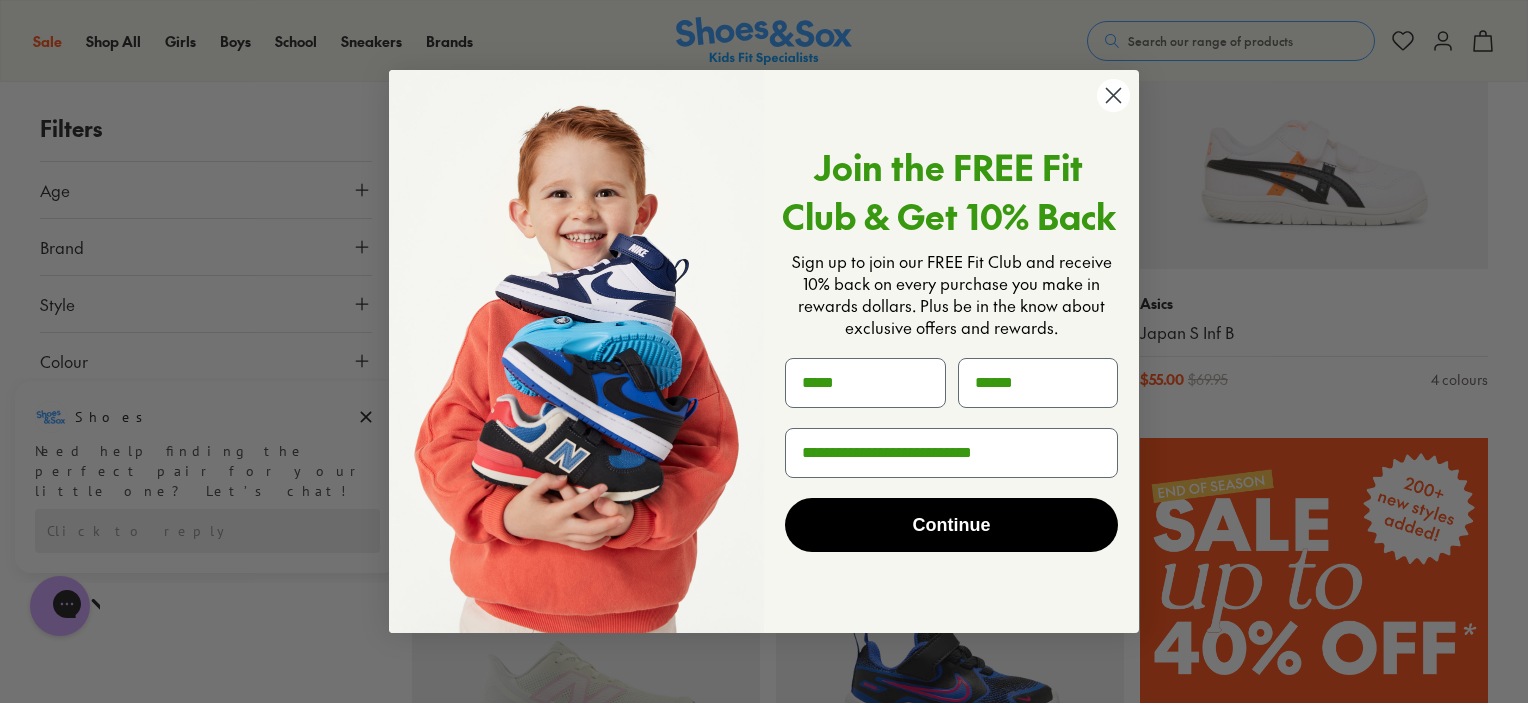 click on "Continue" at bounding box center [951, 525] 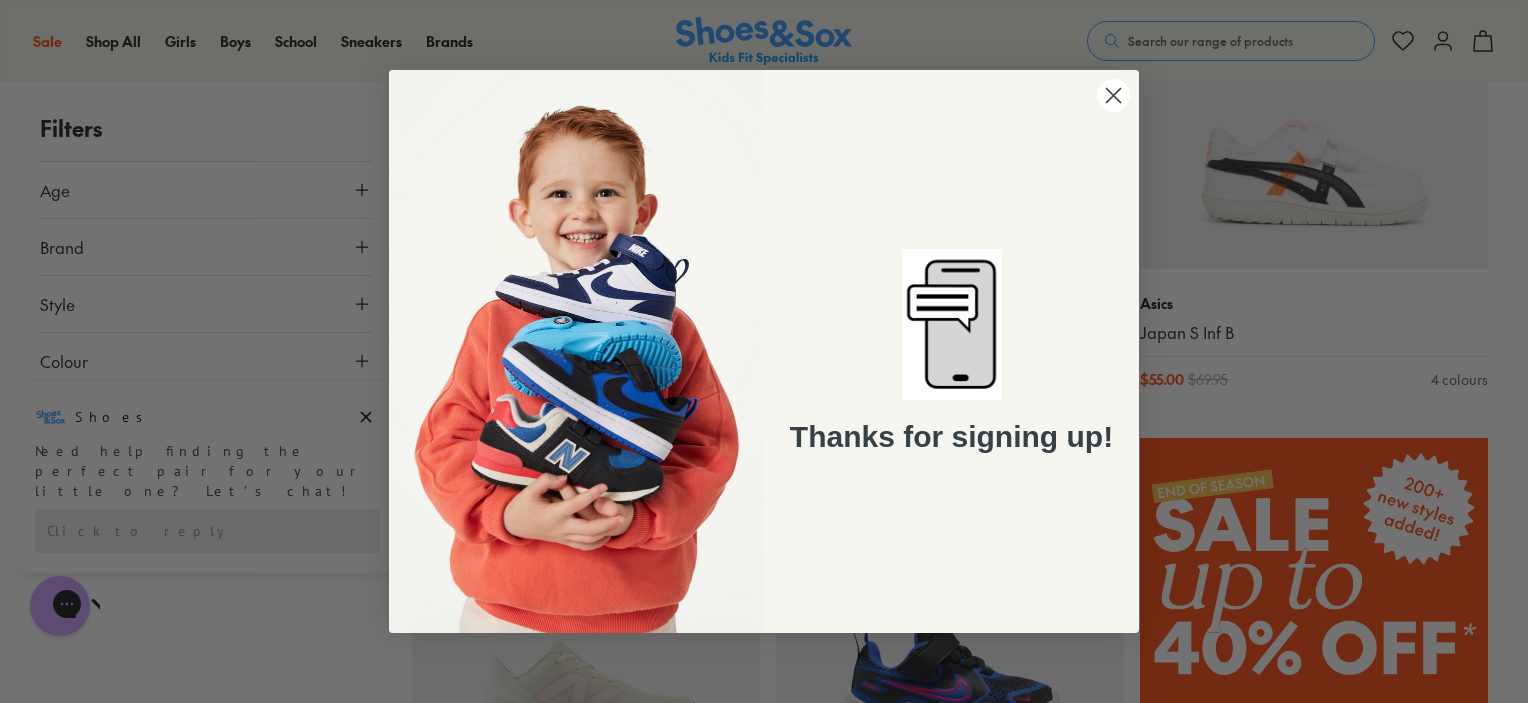 click 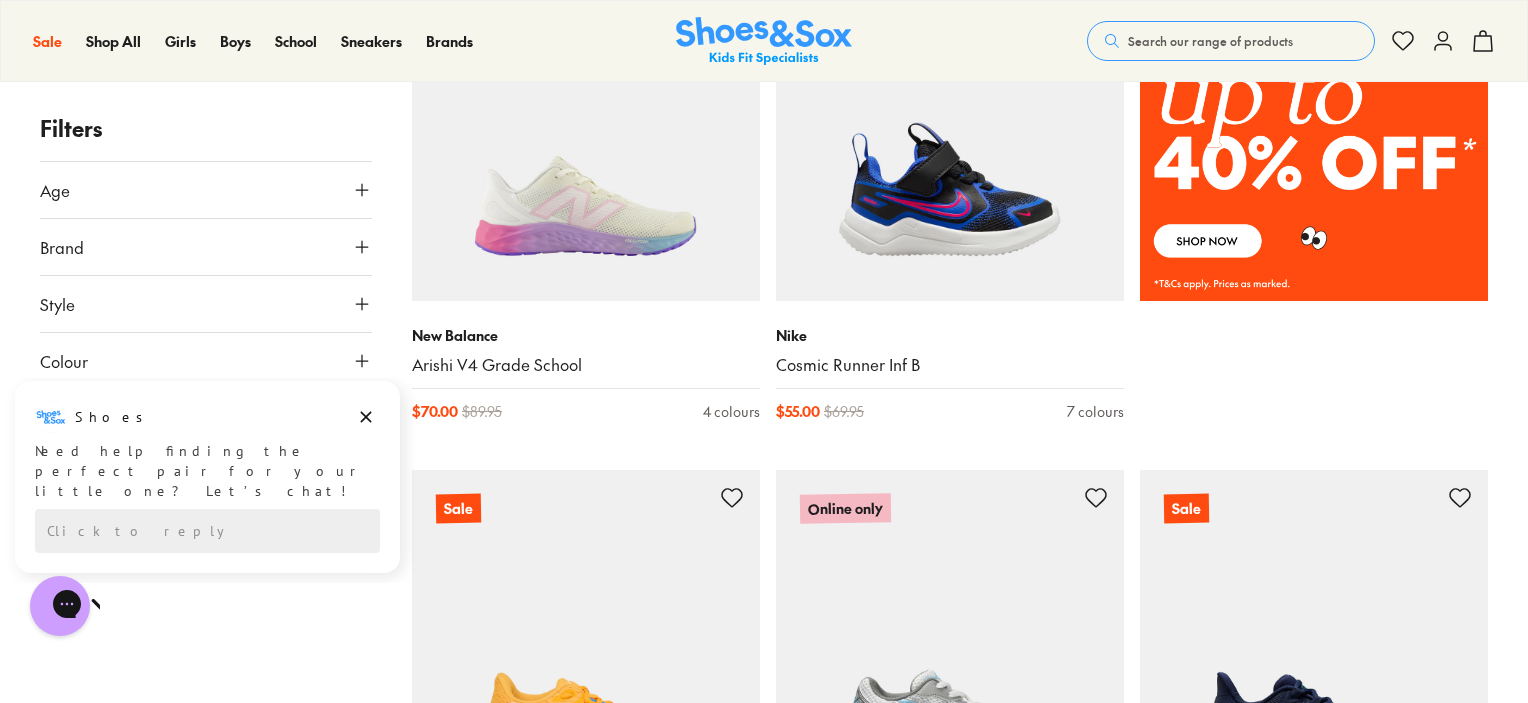 scroll, scrollTop: 1500, scrollLeft: 0, axis: vertical 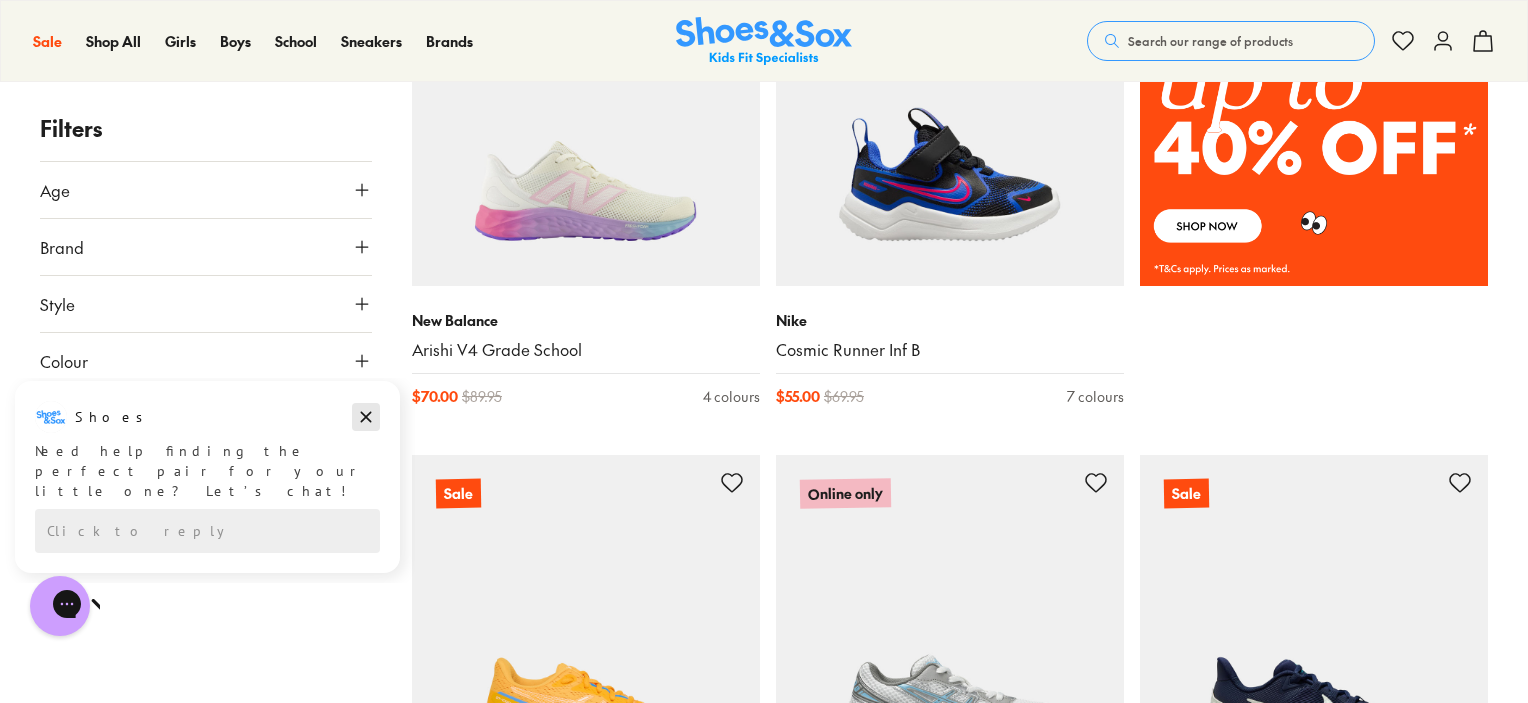 click 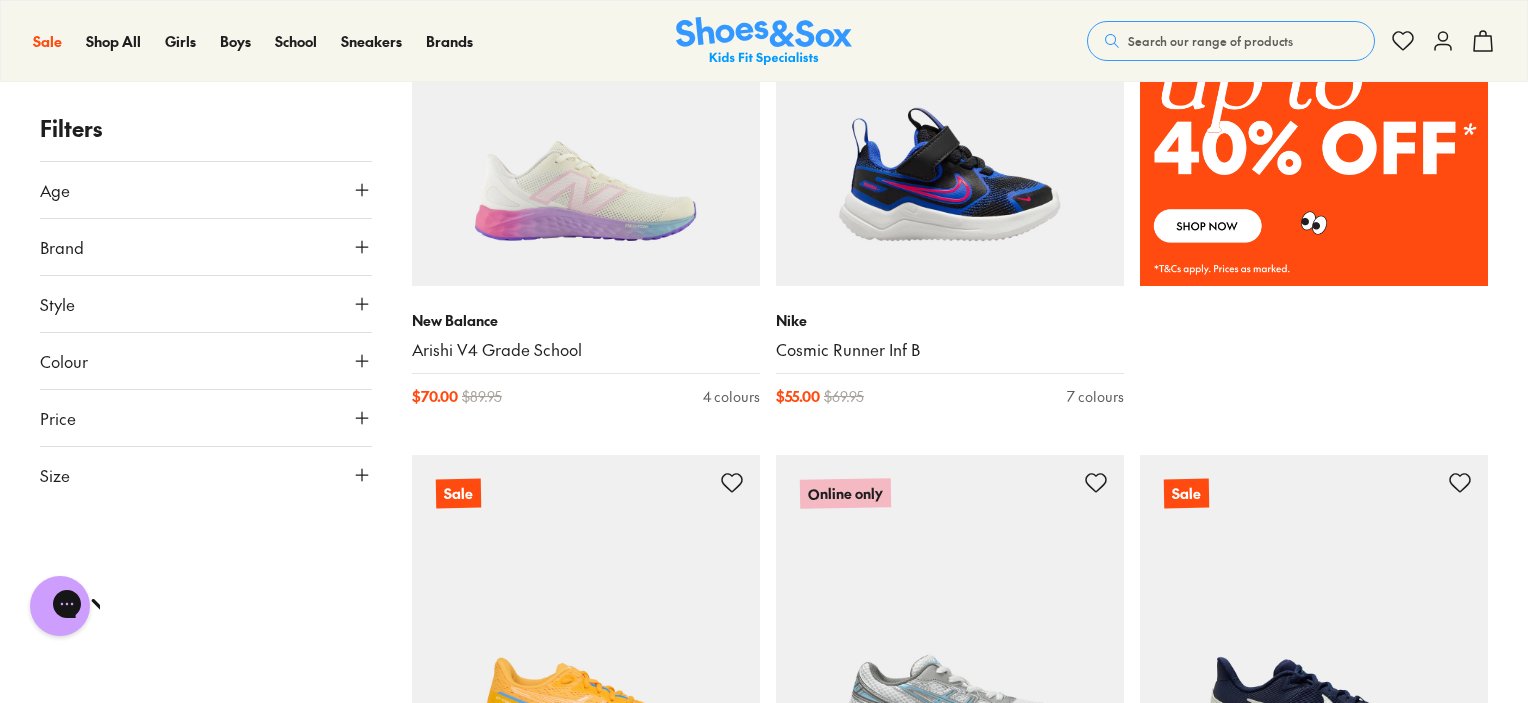 click 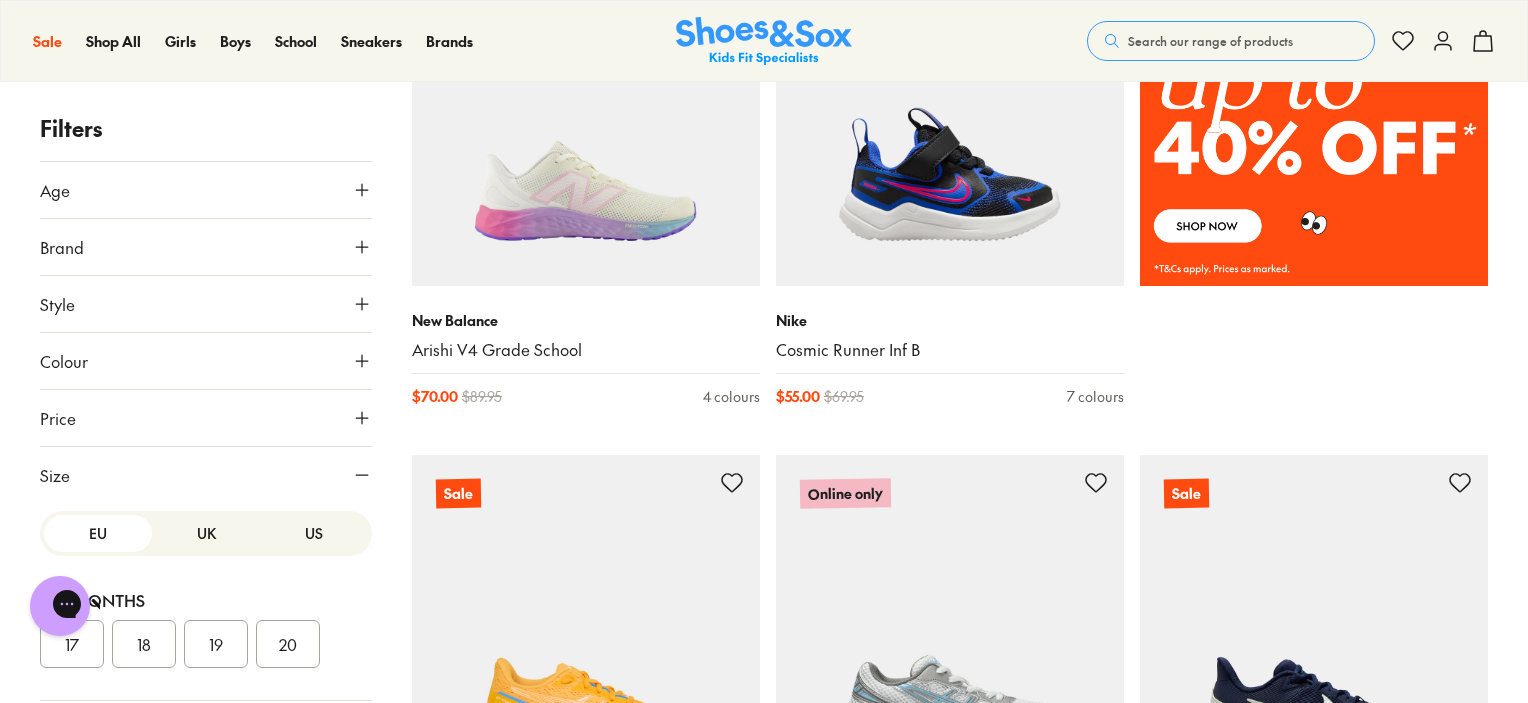 click on "EU" at bounding box center [98, 533] 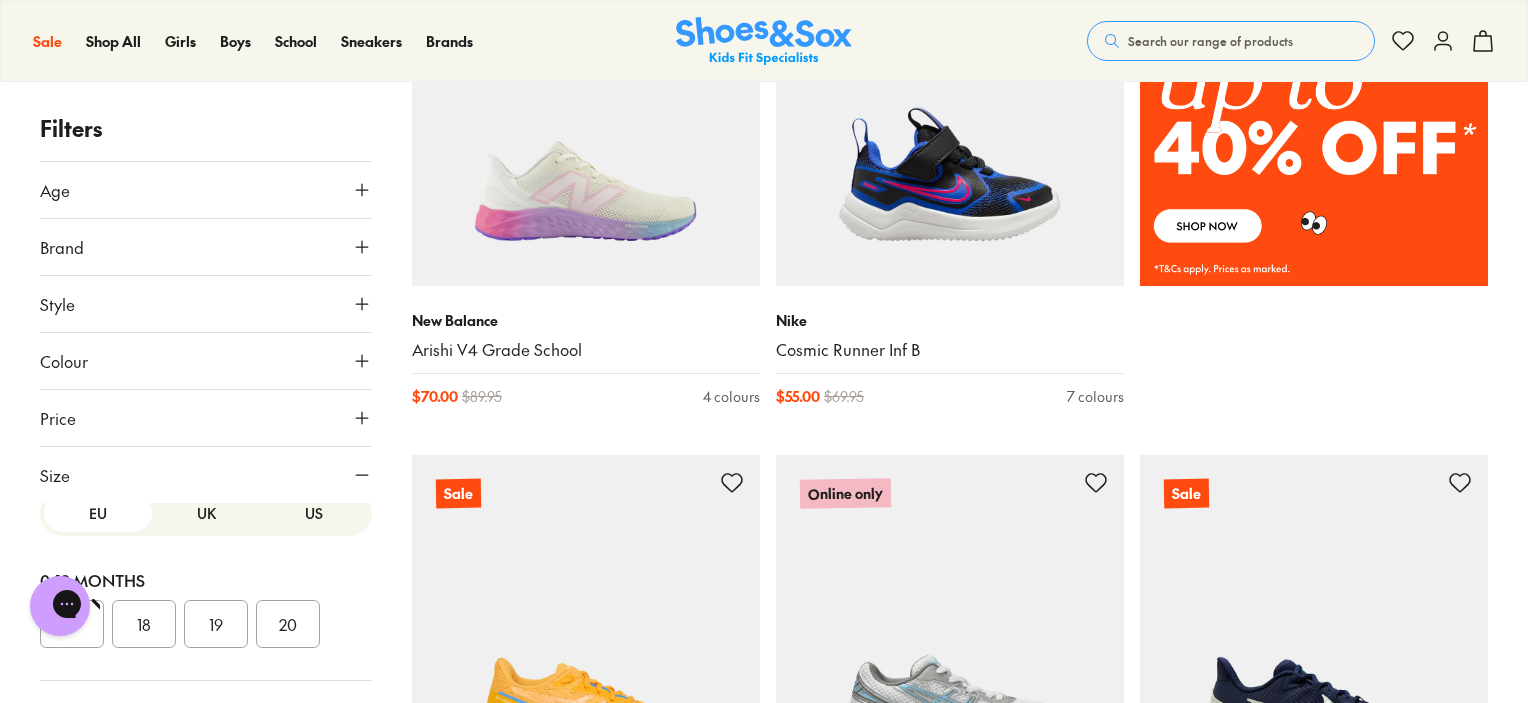 scroll, scrollTop: 0, scrollLeft: 0, axis: both 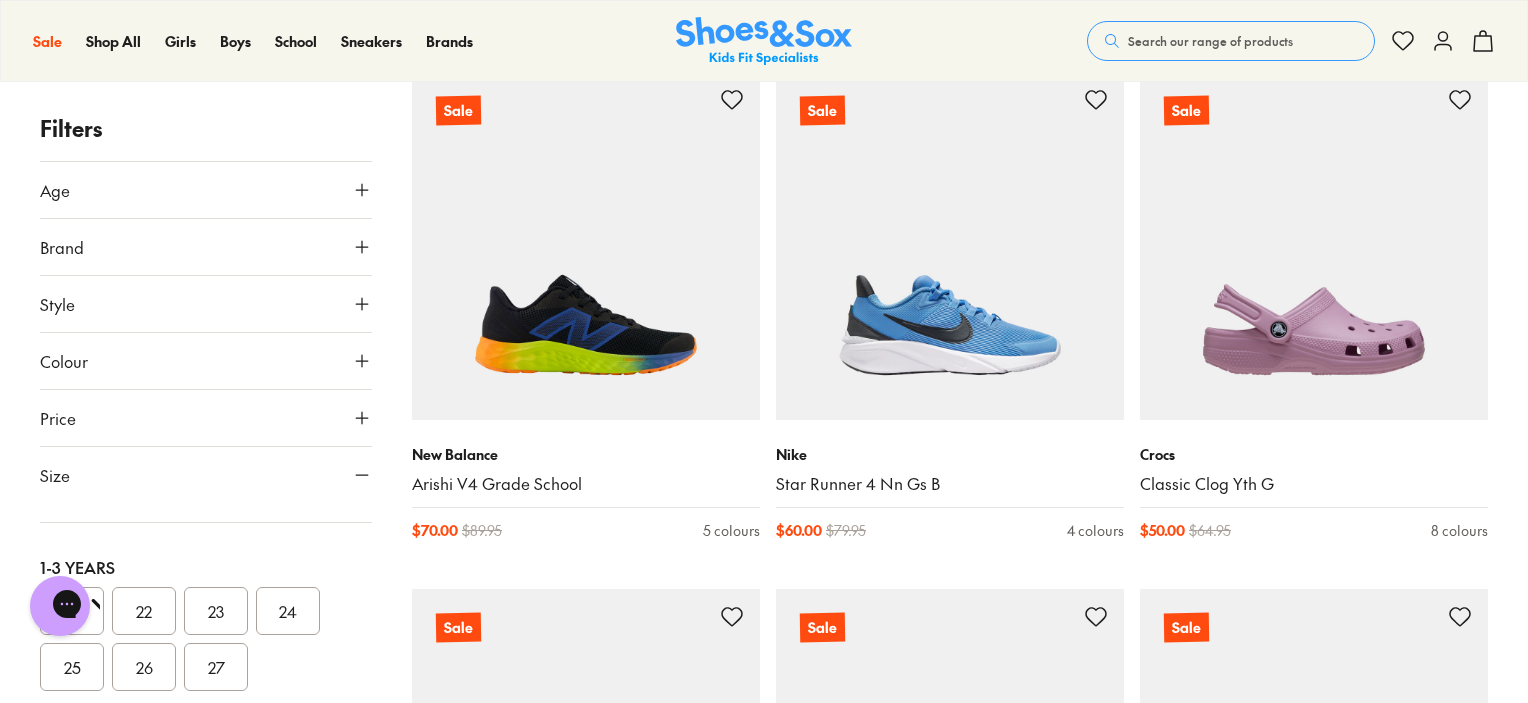 click on "24" at bounding box center (288, 611) 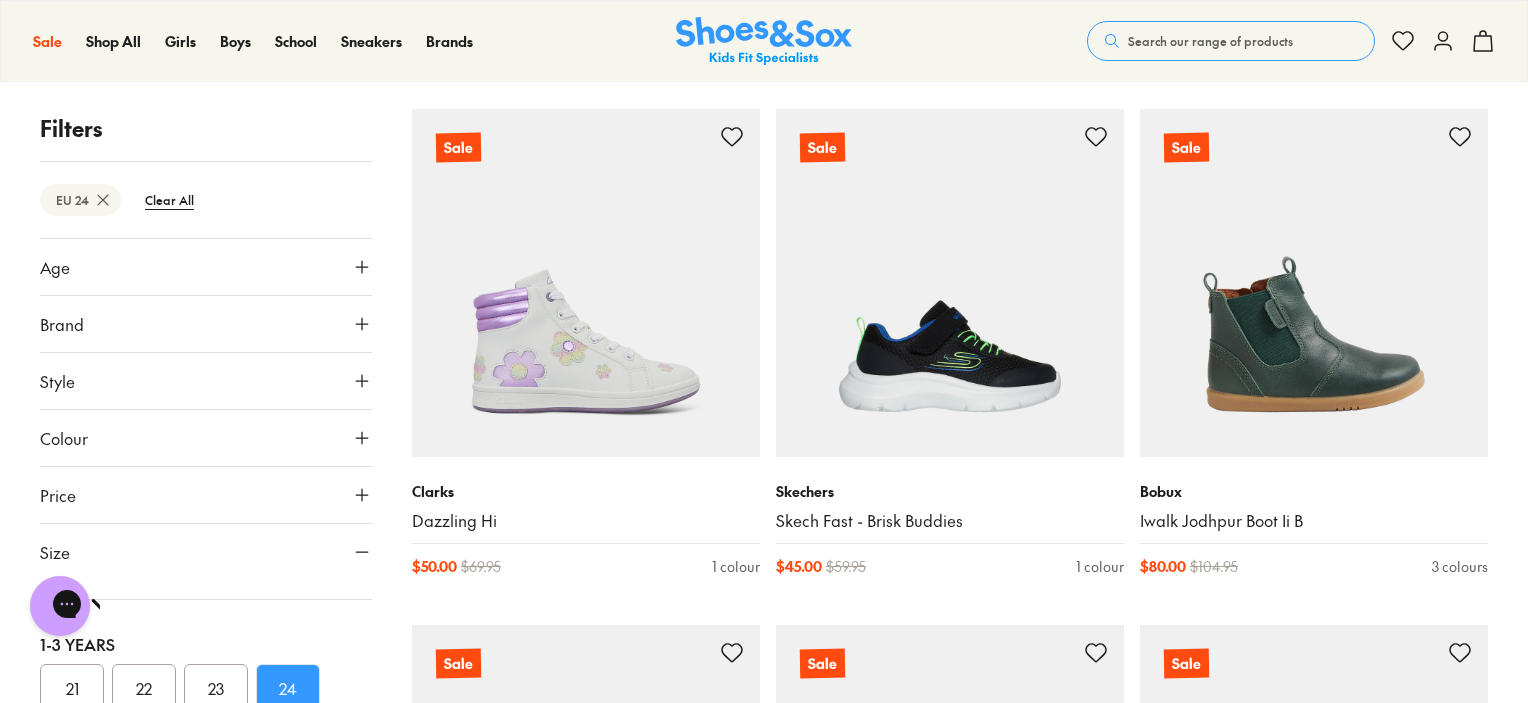 scroll, scrollTop: 3427, scrollLeft: 0, axis: vertical 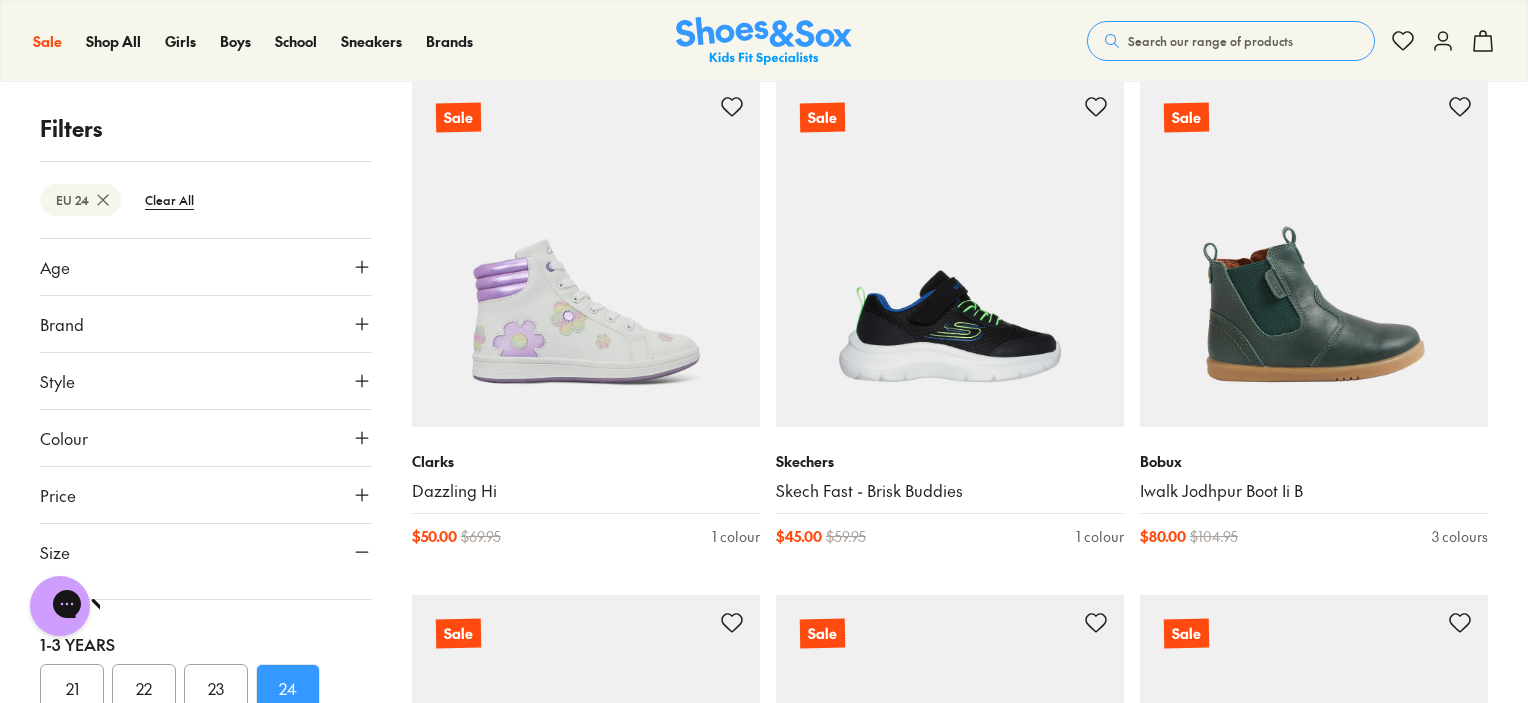 click 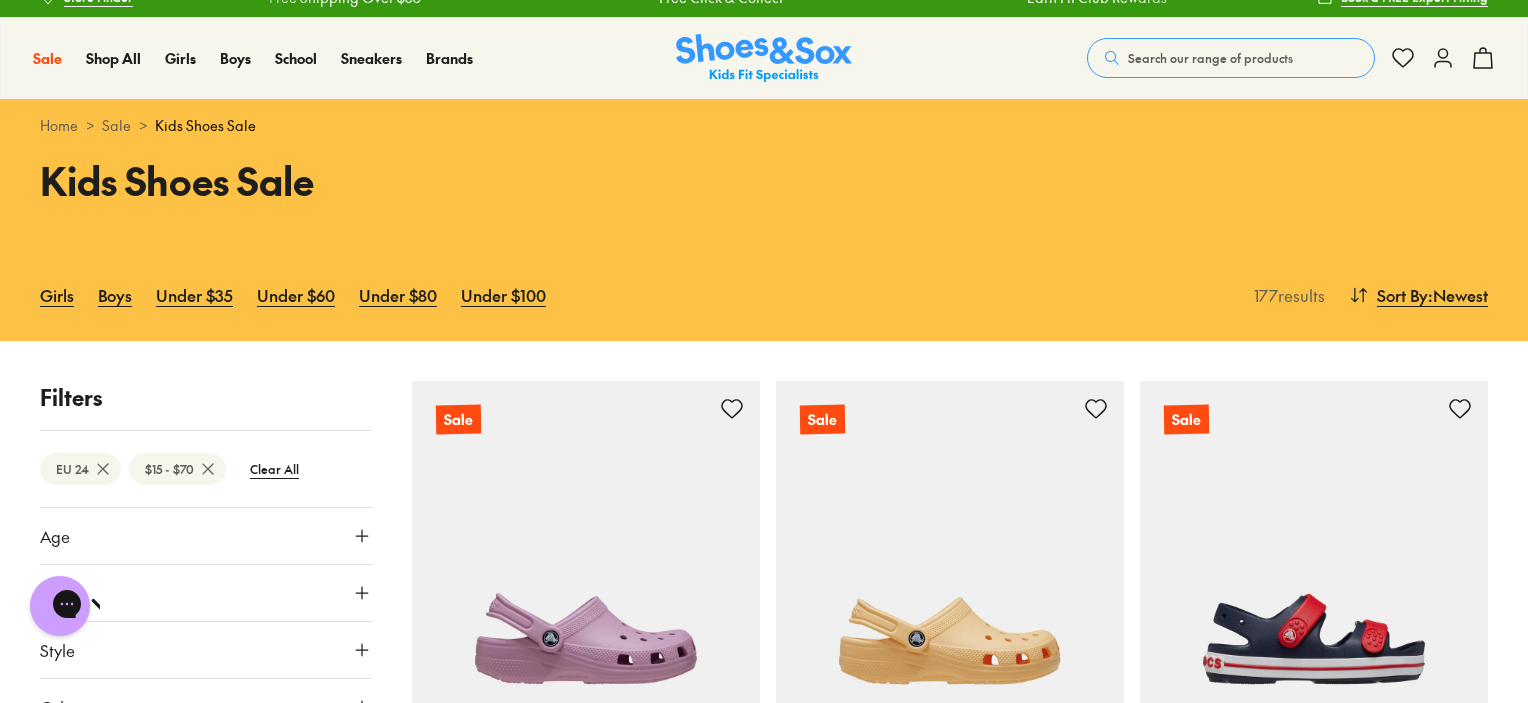 scroll, scrollTop: 240, scrollLeft: 0, axis: vertical 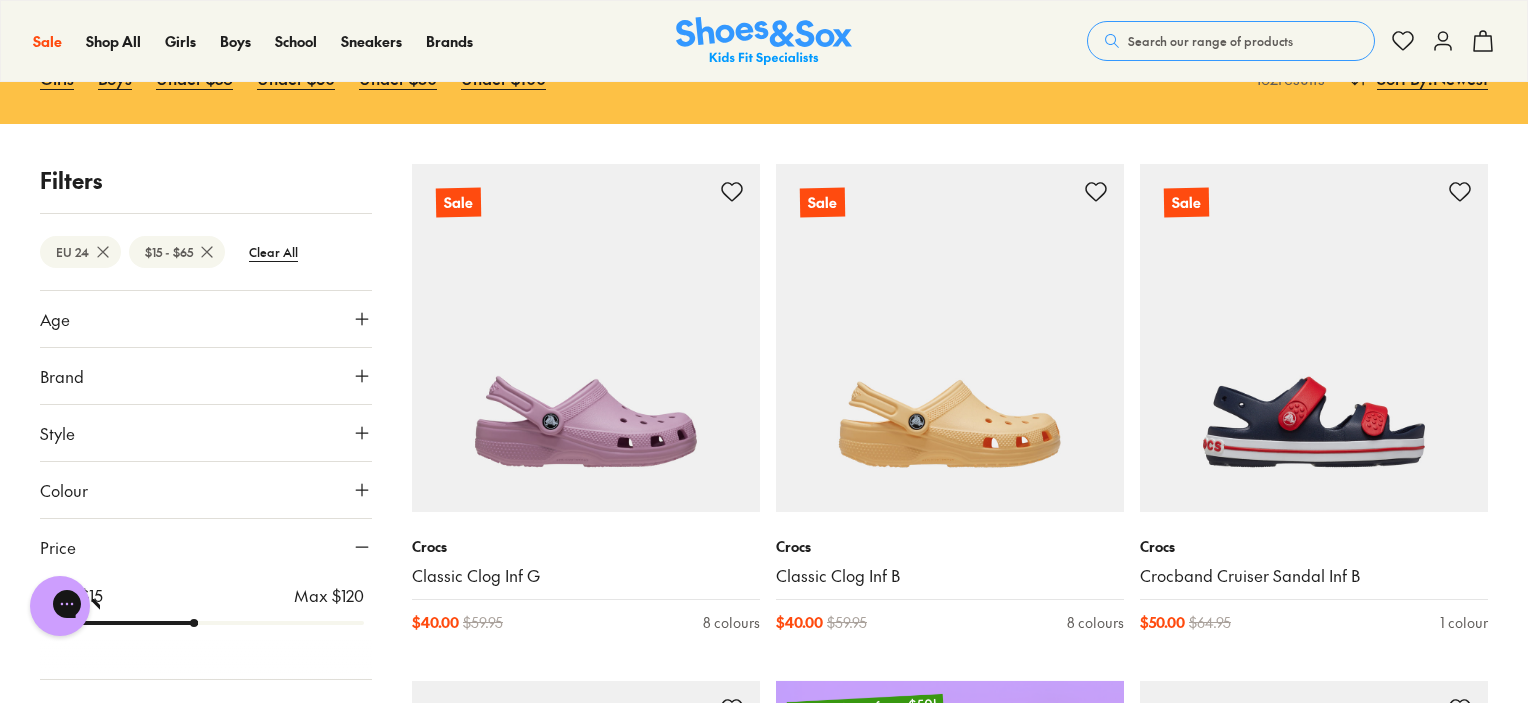 drag, startPoint x: 352, startPoint y: 571, endPoint x: 194, endPoint y: 578, distance: 158.15498 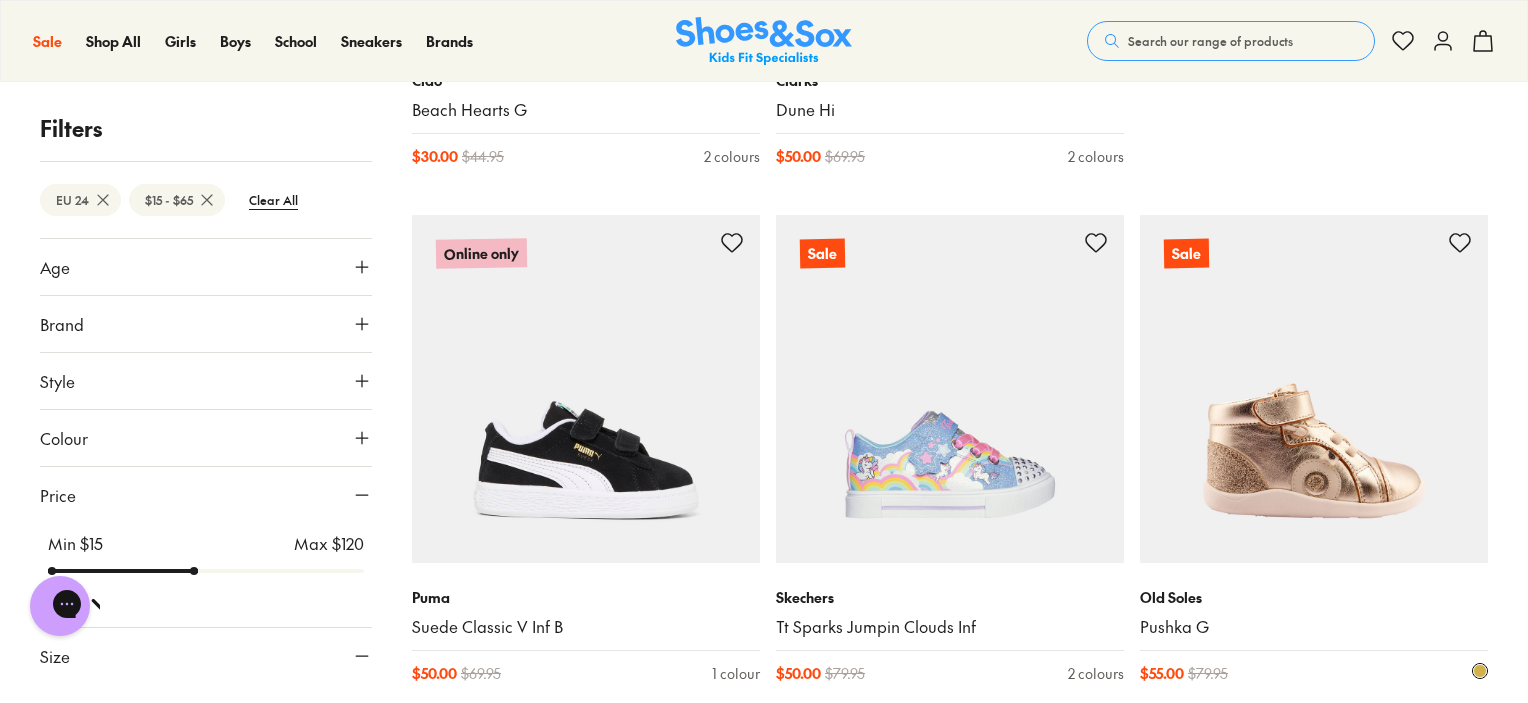 scroll, scrollTop: 1840, scrollLeft: 0, axis: vertical 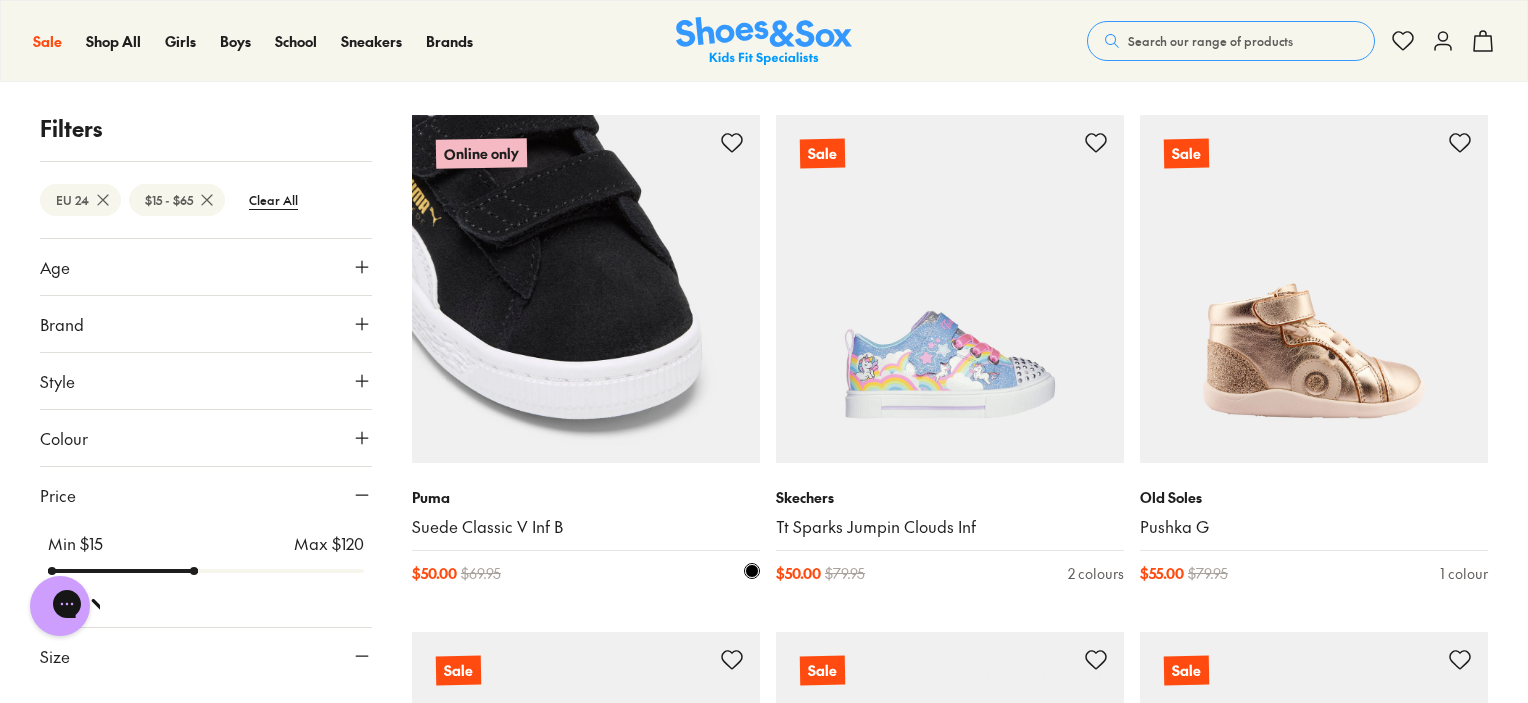 click at bounding box center (586, 289) 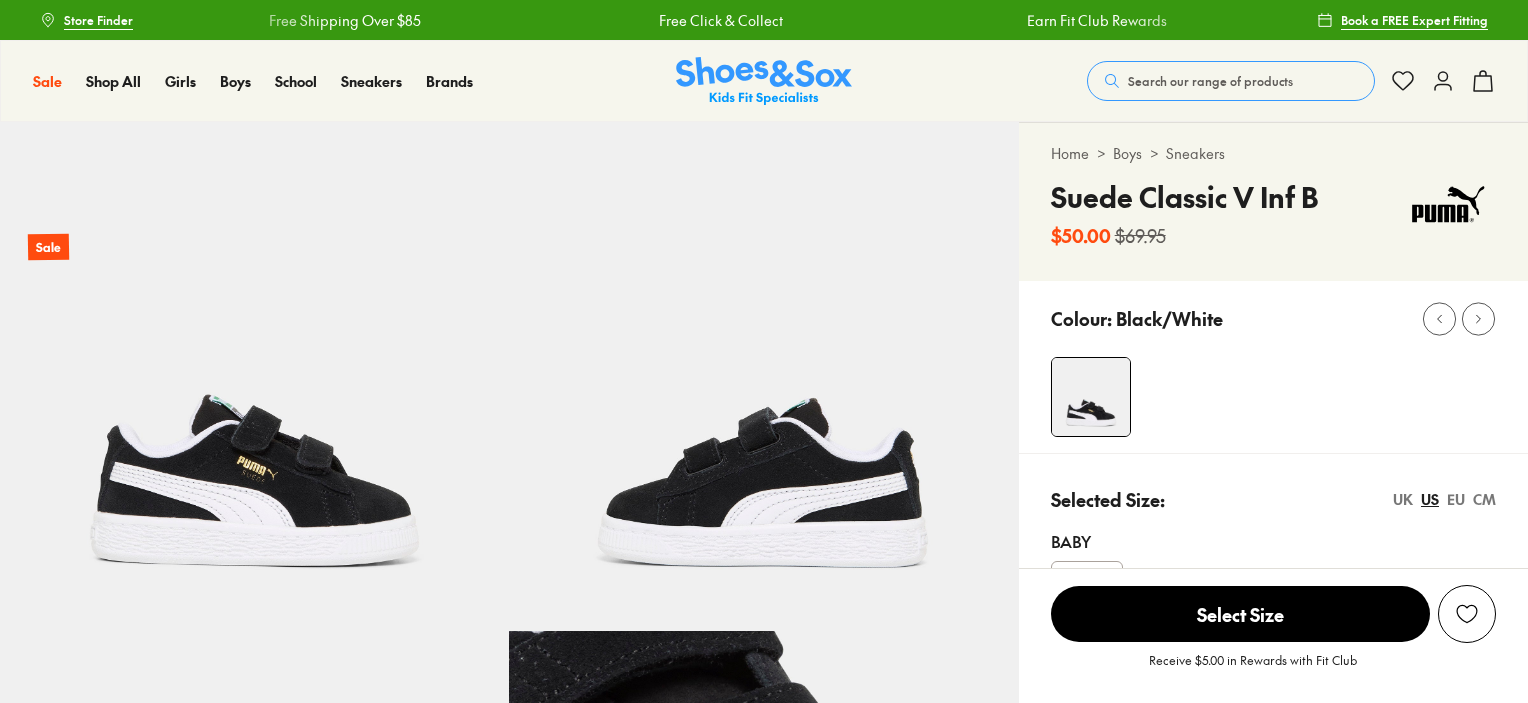 scroll, scrollTop: 0, scrollLeft: 0, axis: both 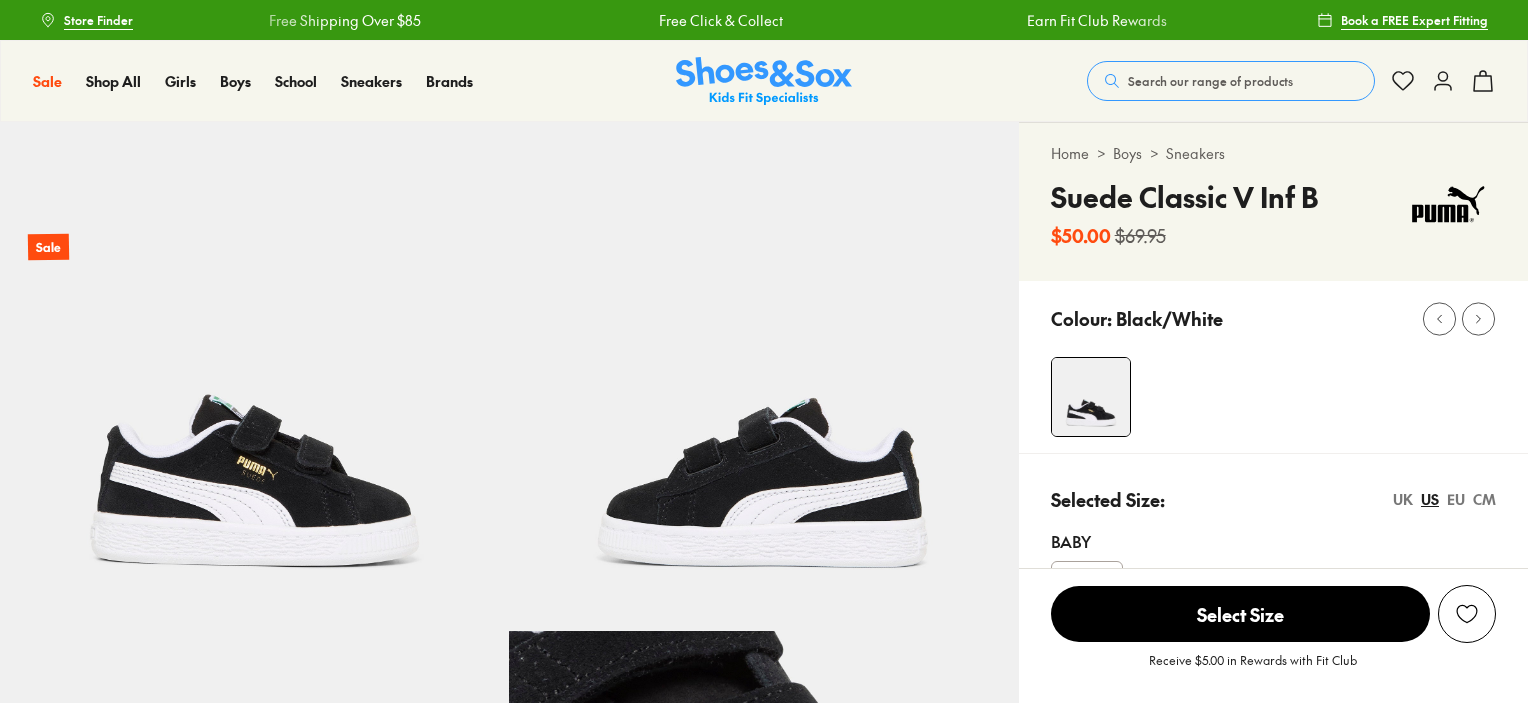 select on "*" 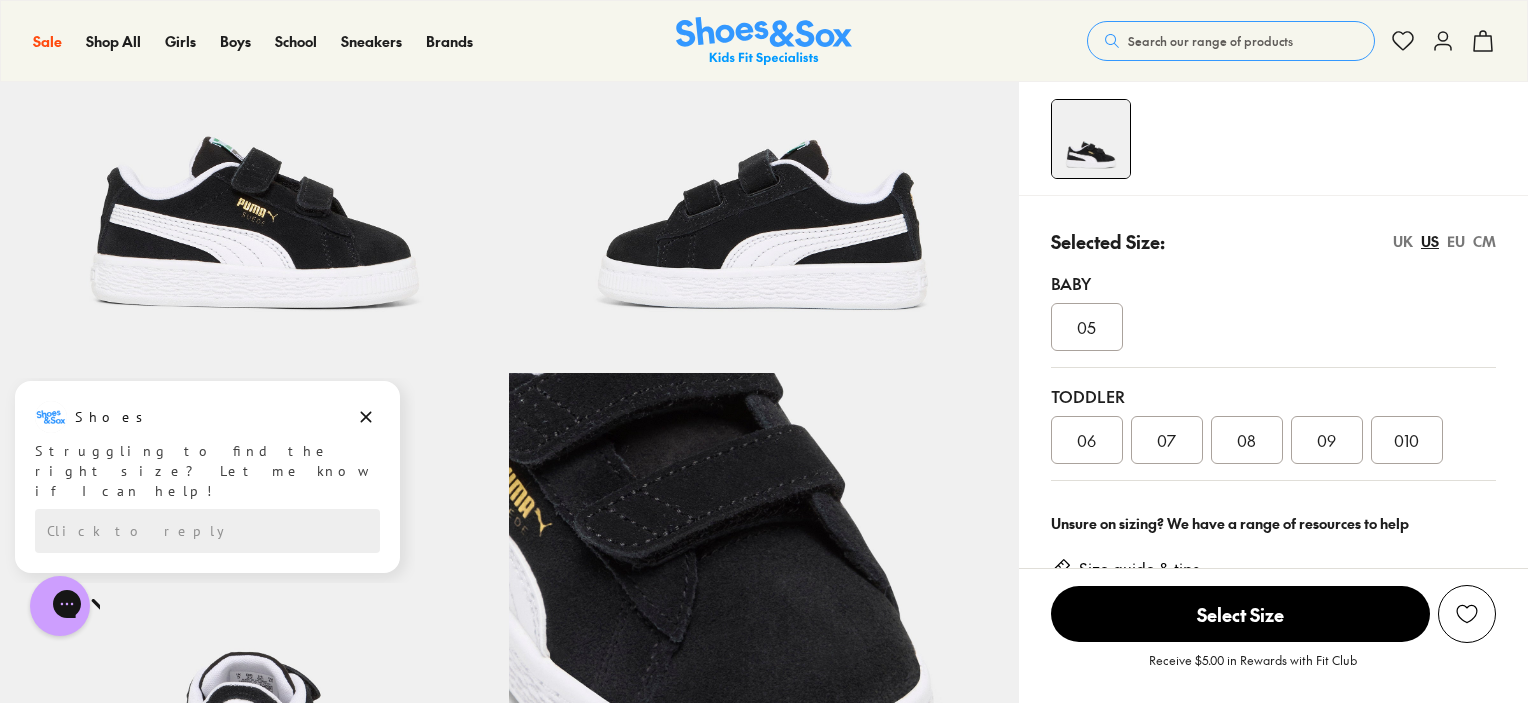 scroll, scrollTop: 0, scrollLeft: 0, axis: both 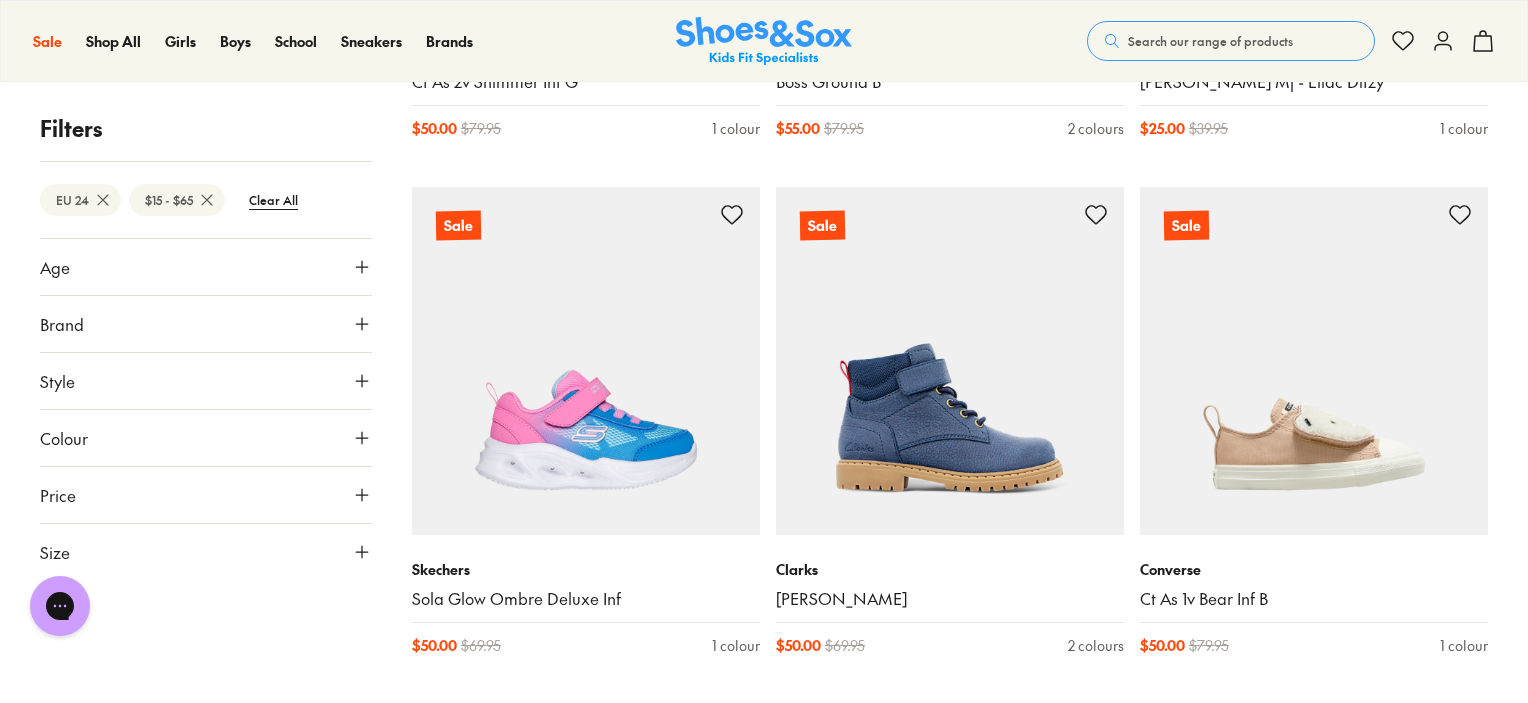click on "Size" at bounding box center (55, 552) 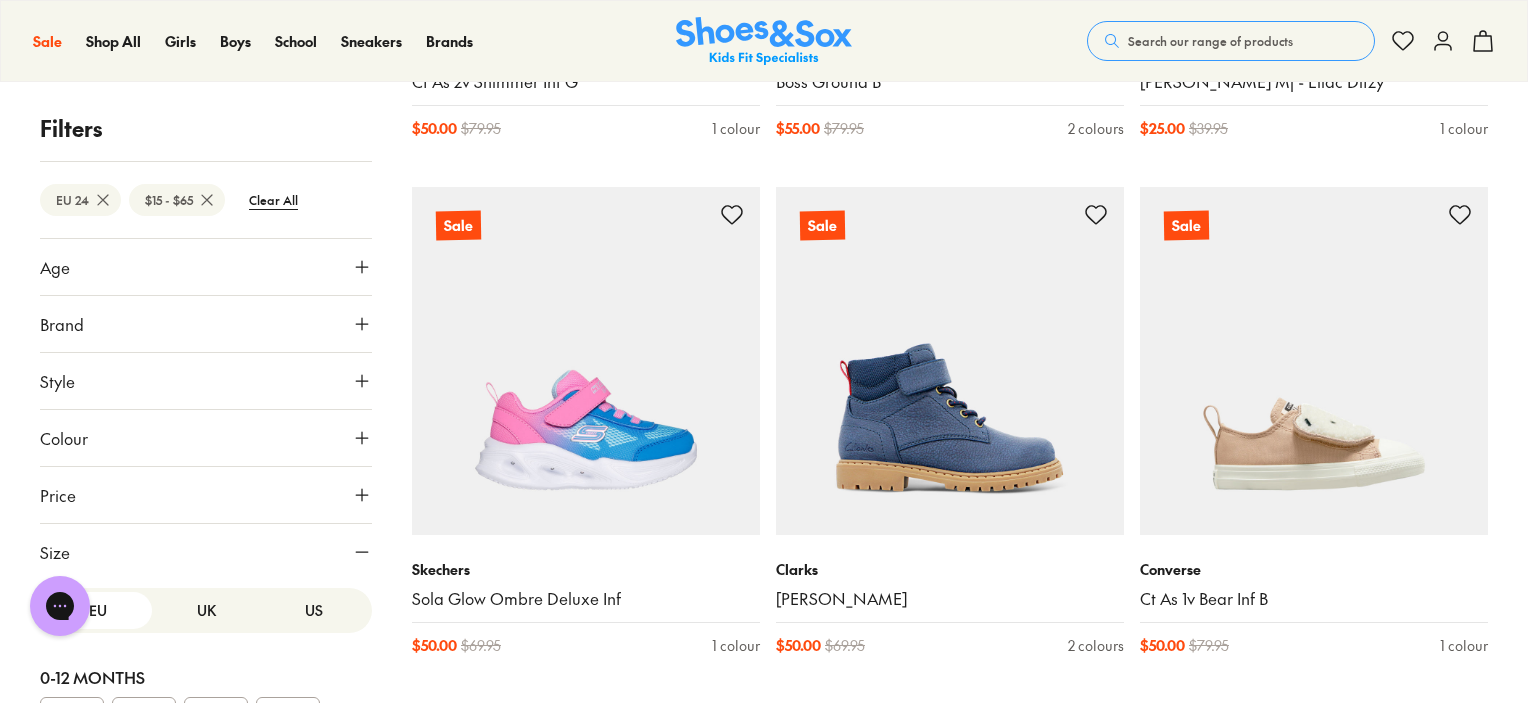 scroll, scrollTop: 200, scrollLeft: 0, axis: vertical 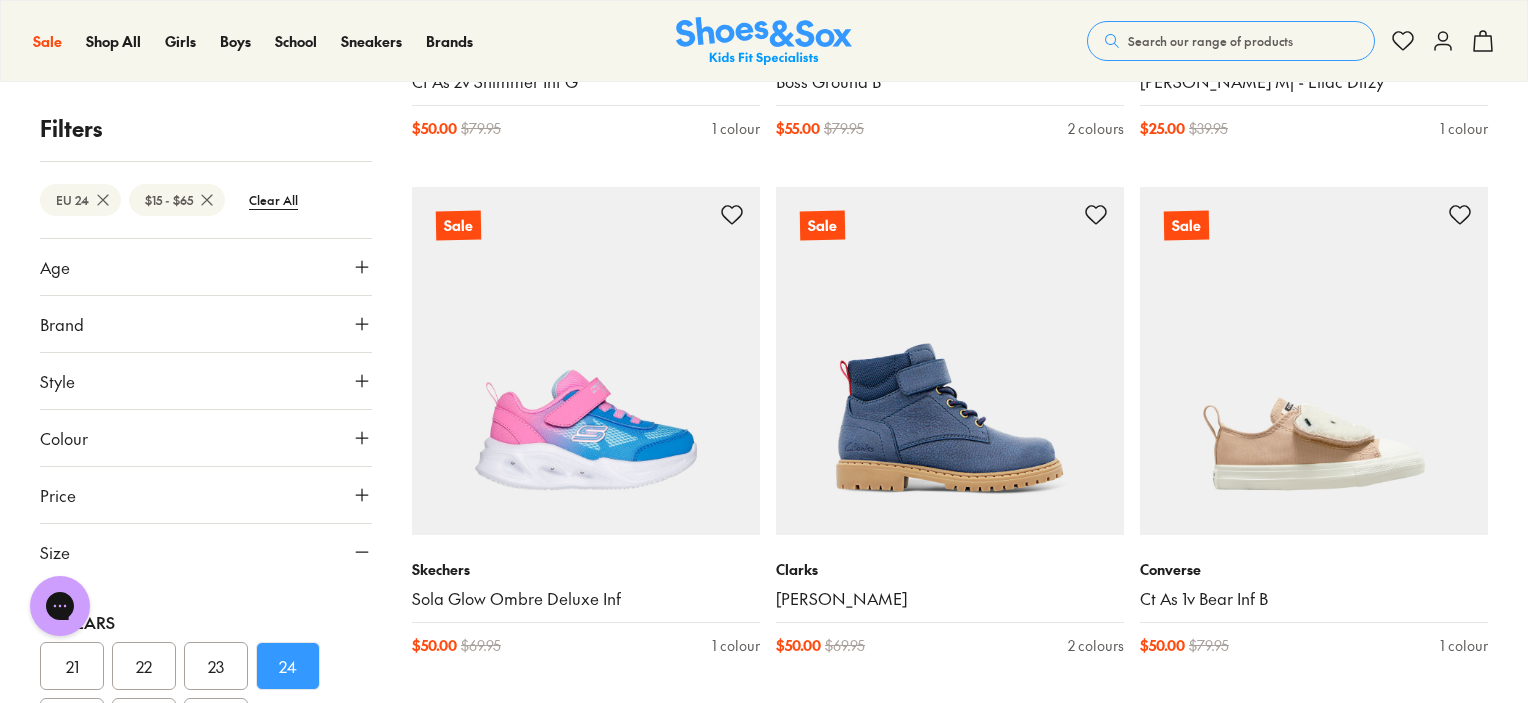 click on "24" at bounding box center [288, 666] 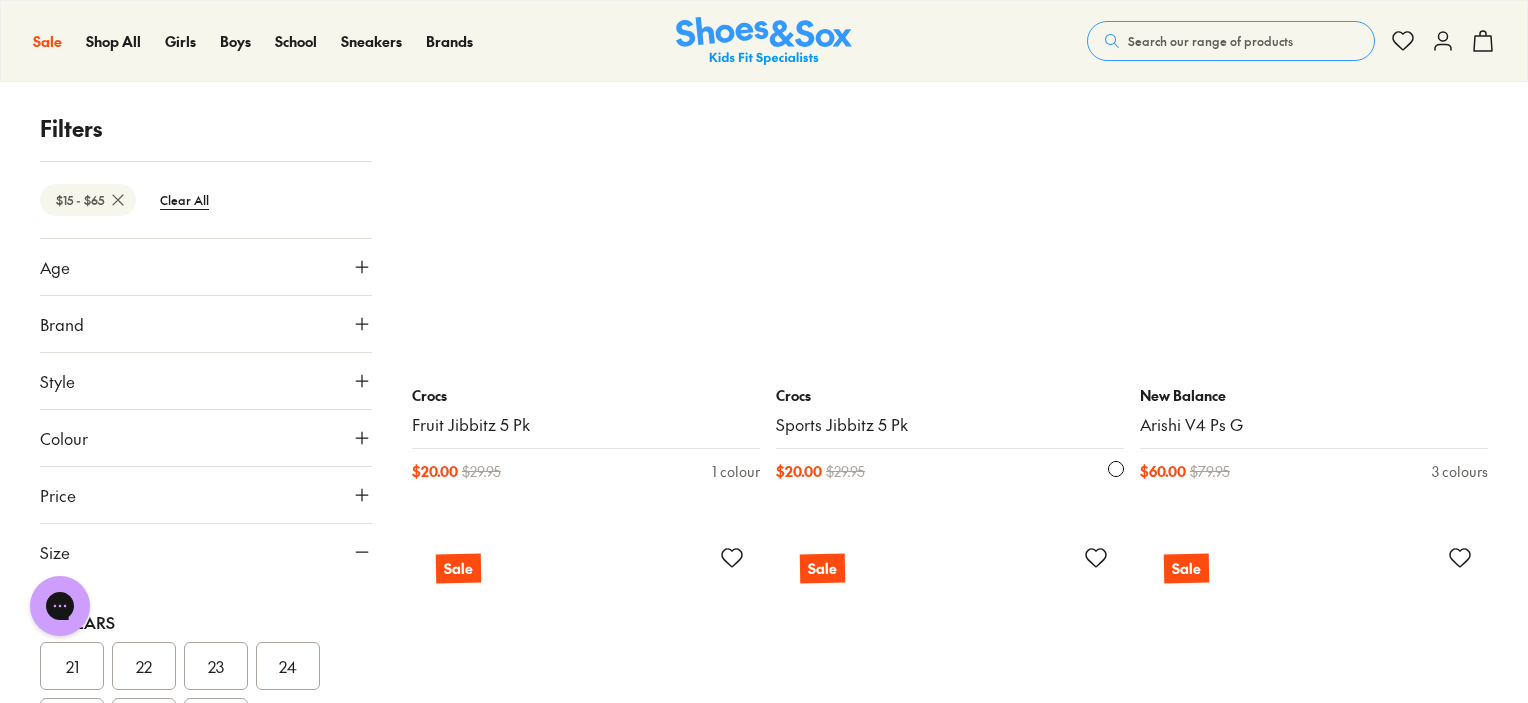 scroll, scrollTop: 4700, scrollLeft: 0, axis: vertical 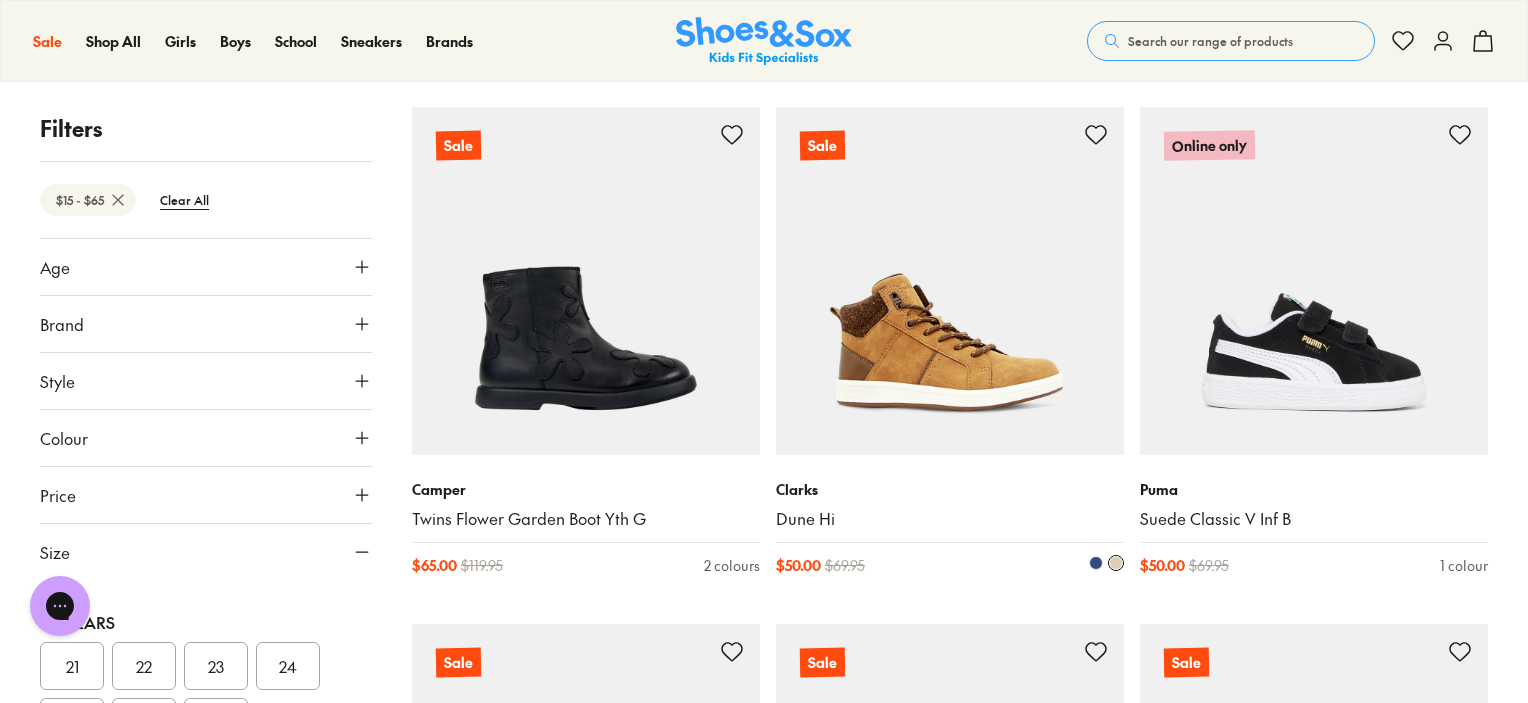 click at bounding box center [950, 281] 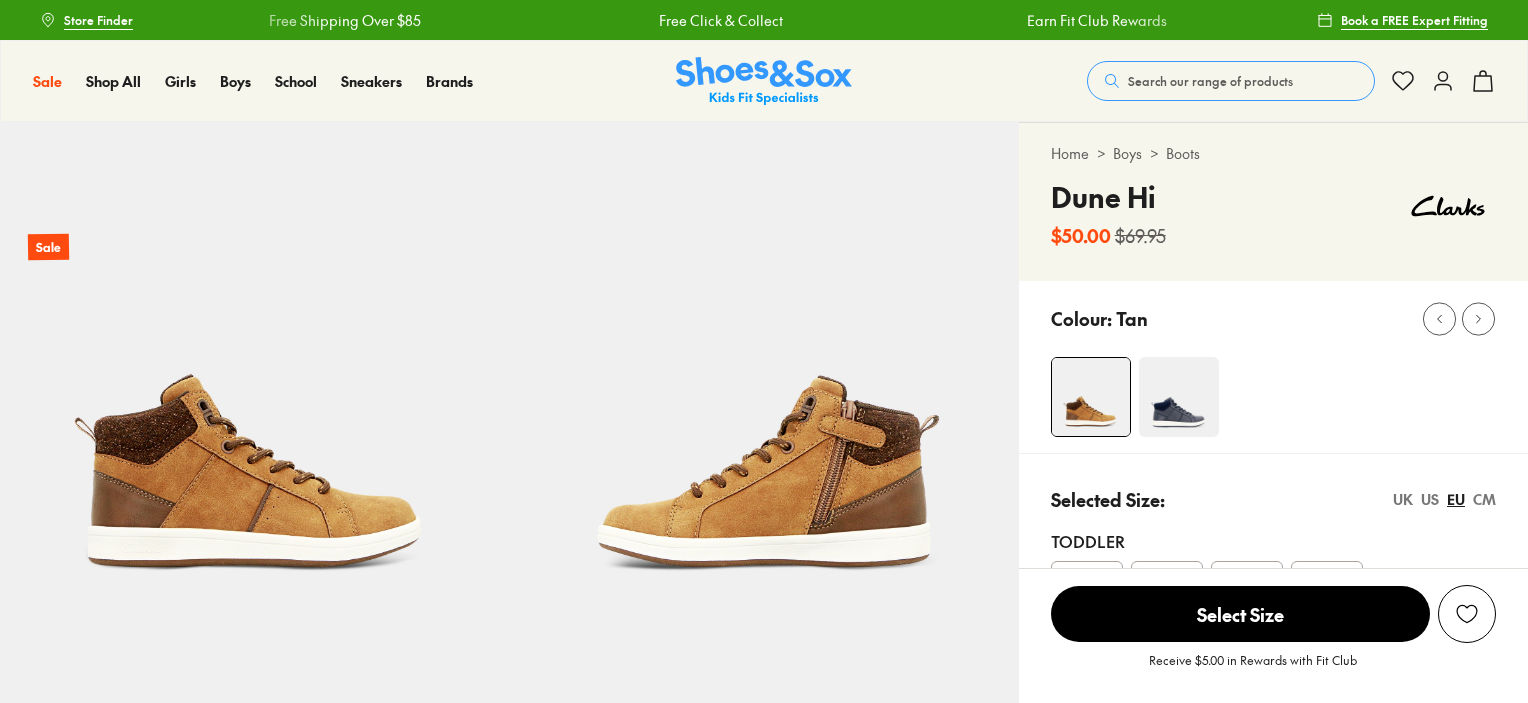 scroll, scrollTop: 0, scrollLeft: 0, axis: both 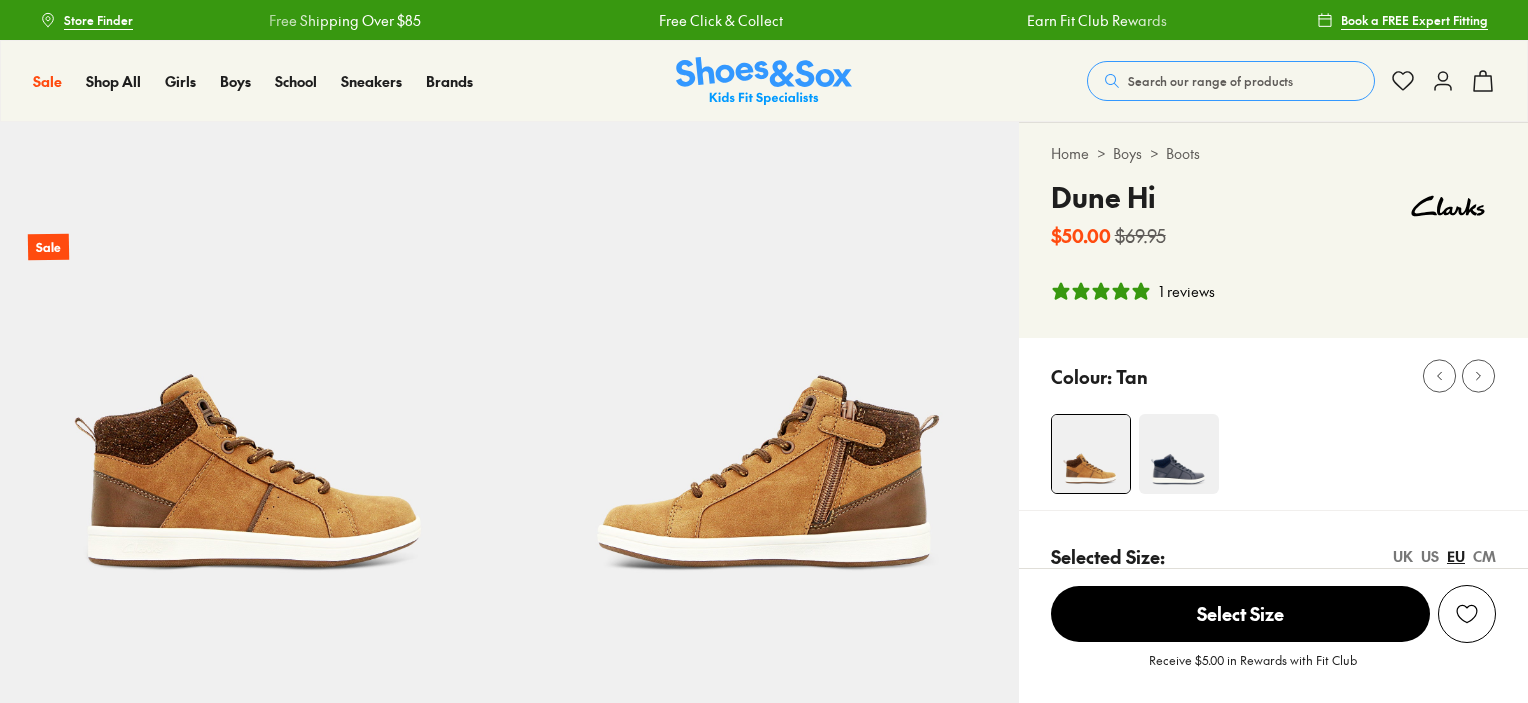 select on "*" 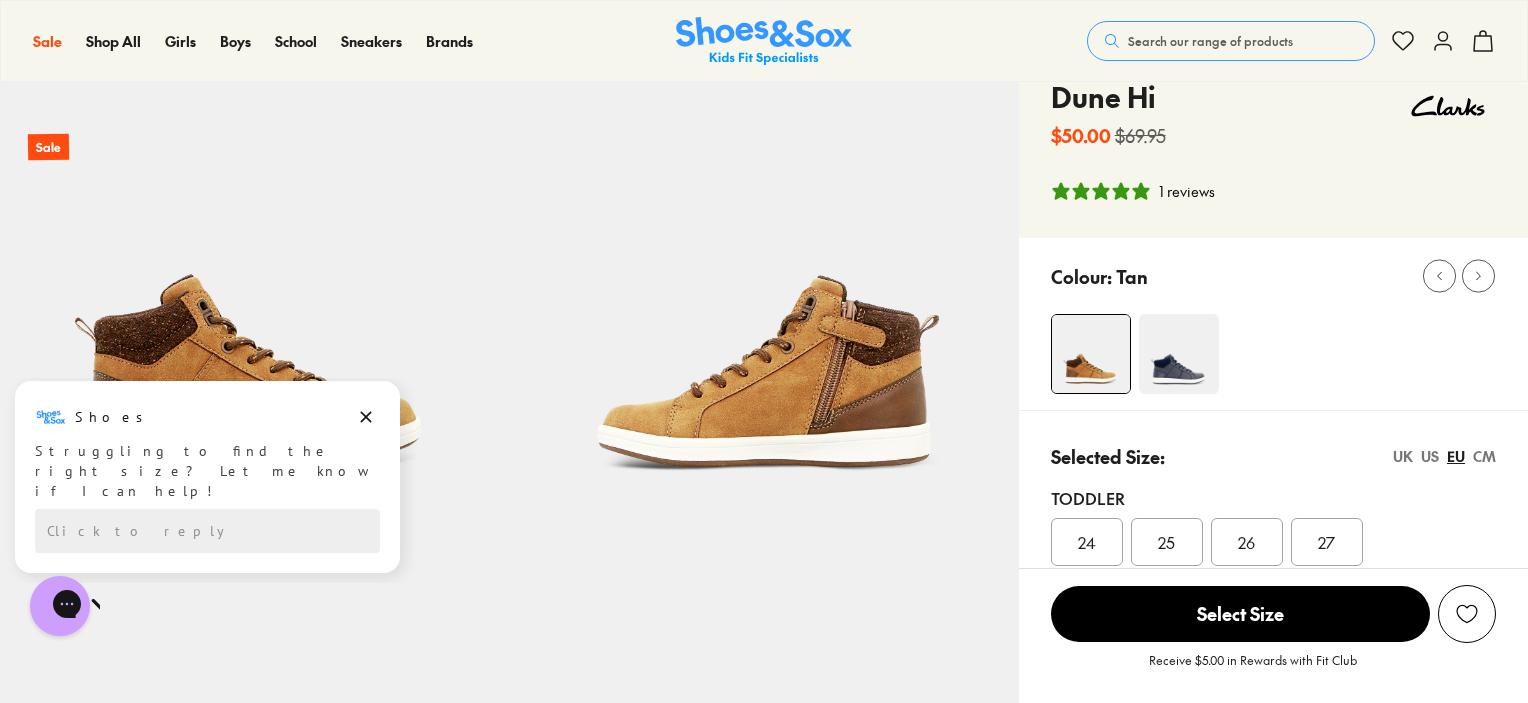 scroll, scrollTop: 0, scrollLeft: 0, axis: both 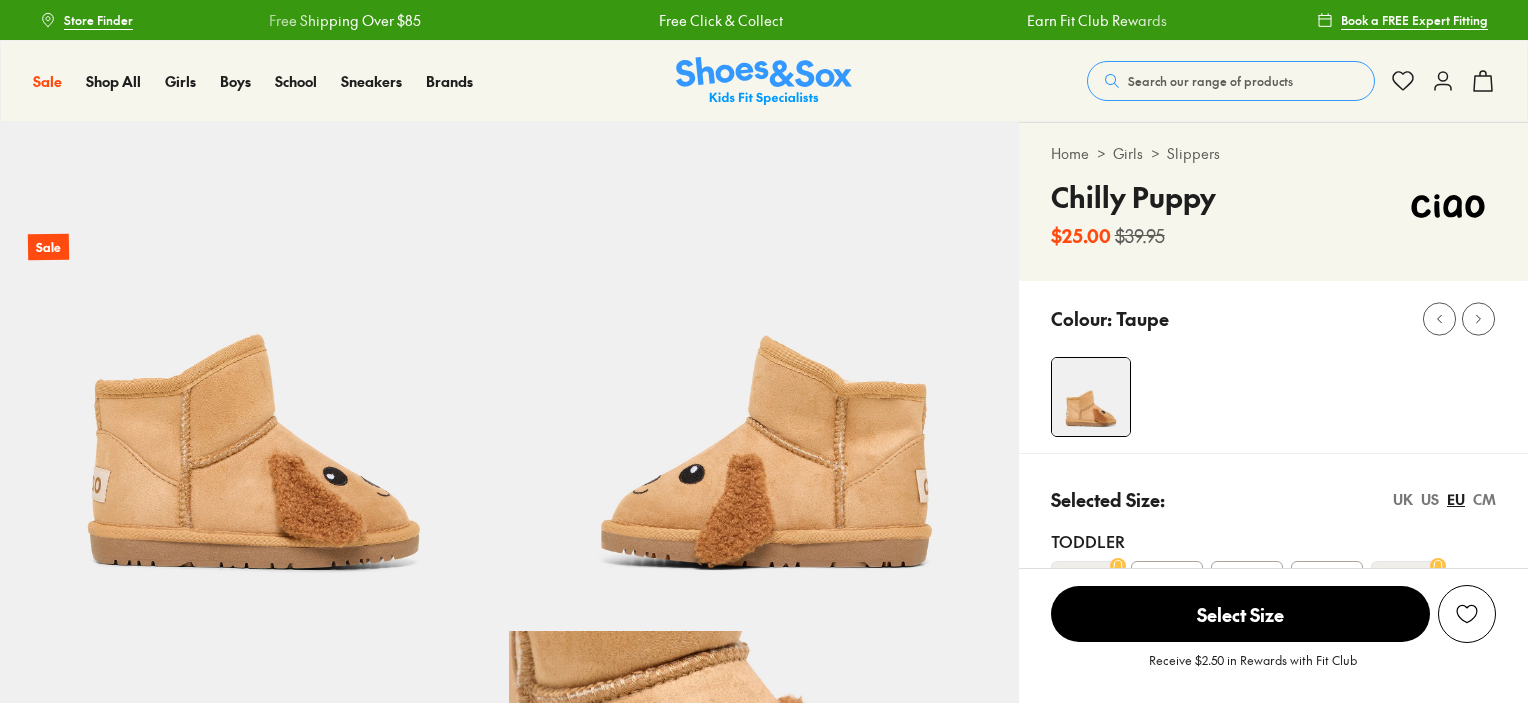 select on "*" 